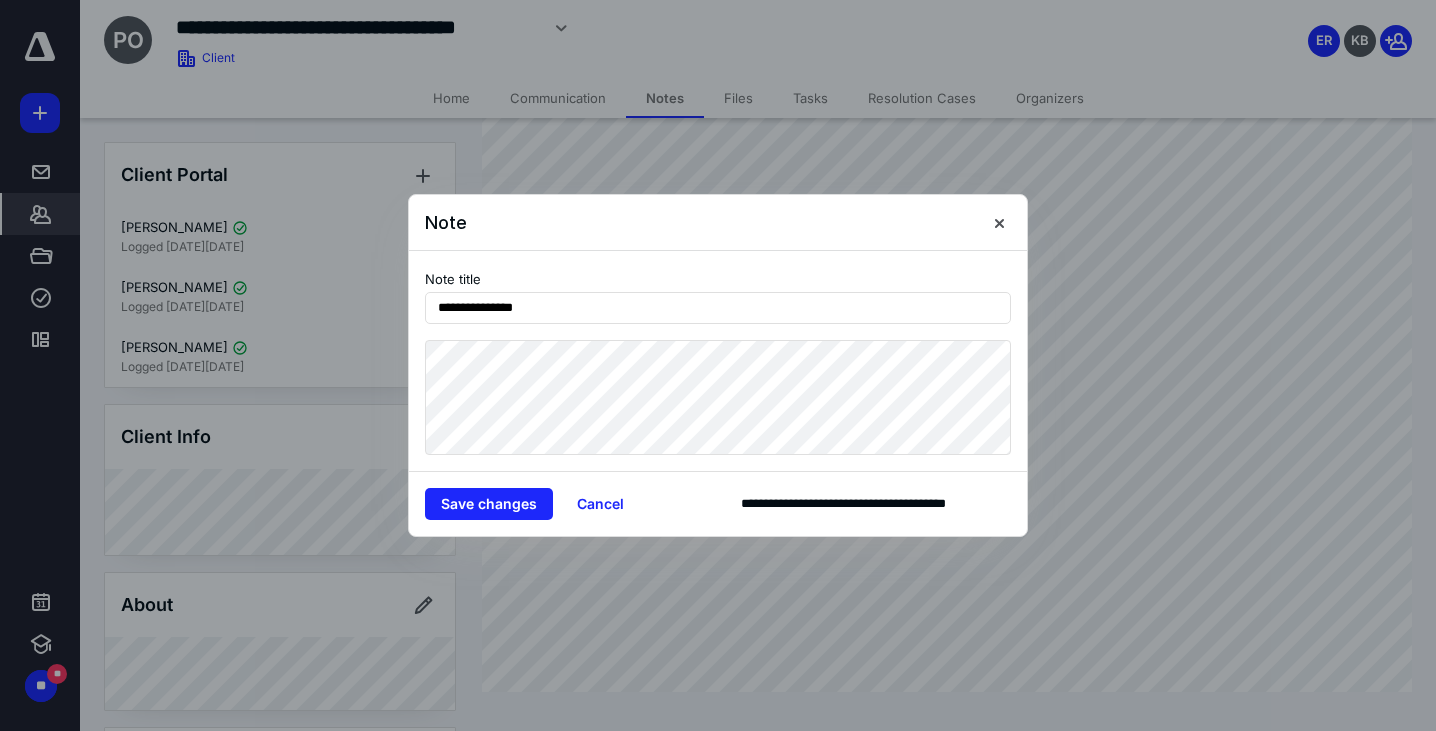 scroll, scrollTop: 0, scrollLeft: 0, axis: both 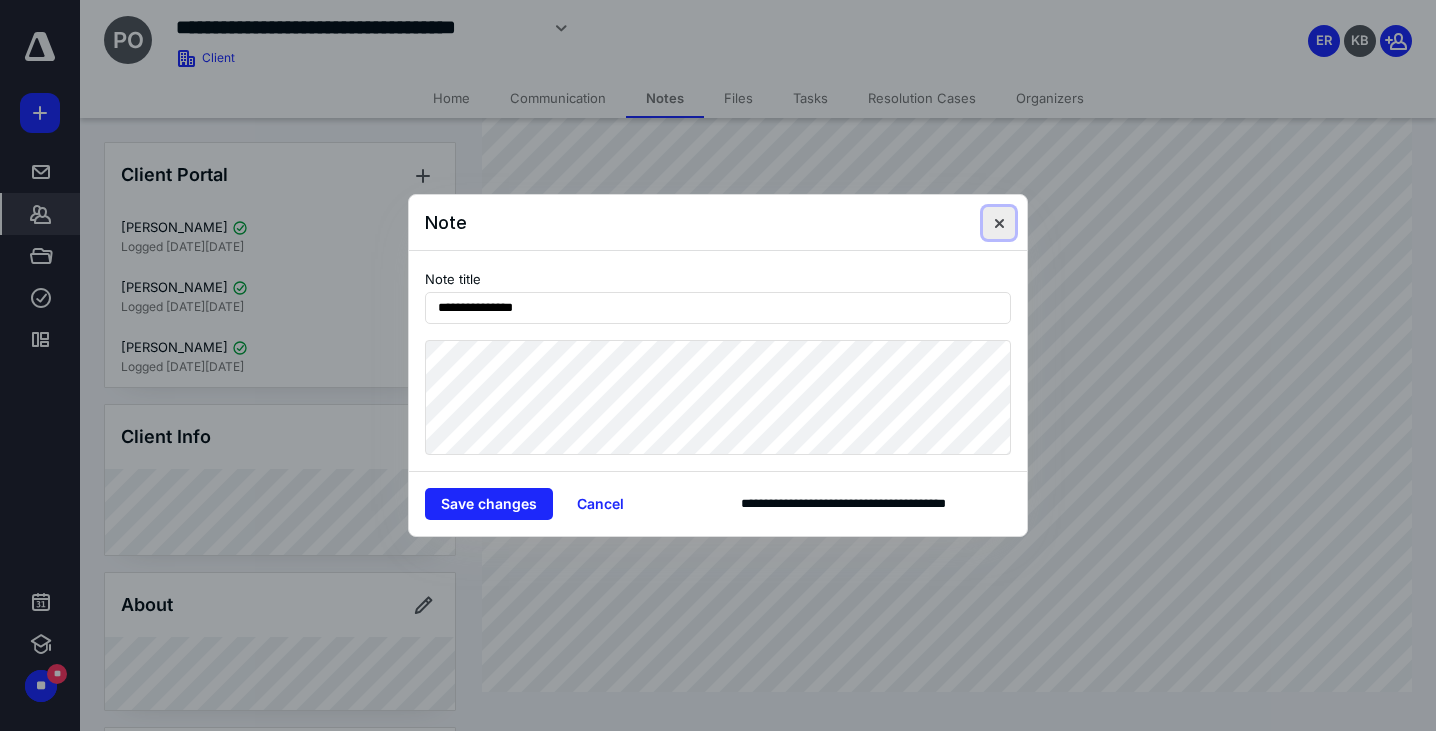 click at bounding box center [999, 223] 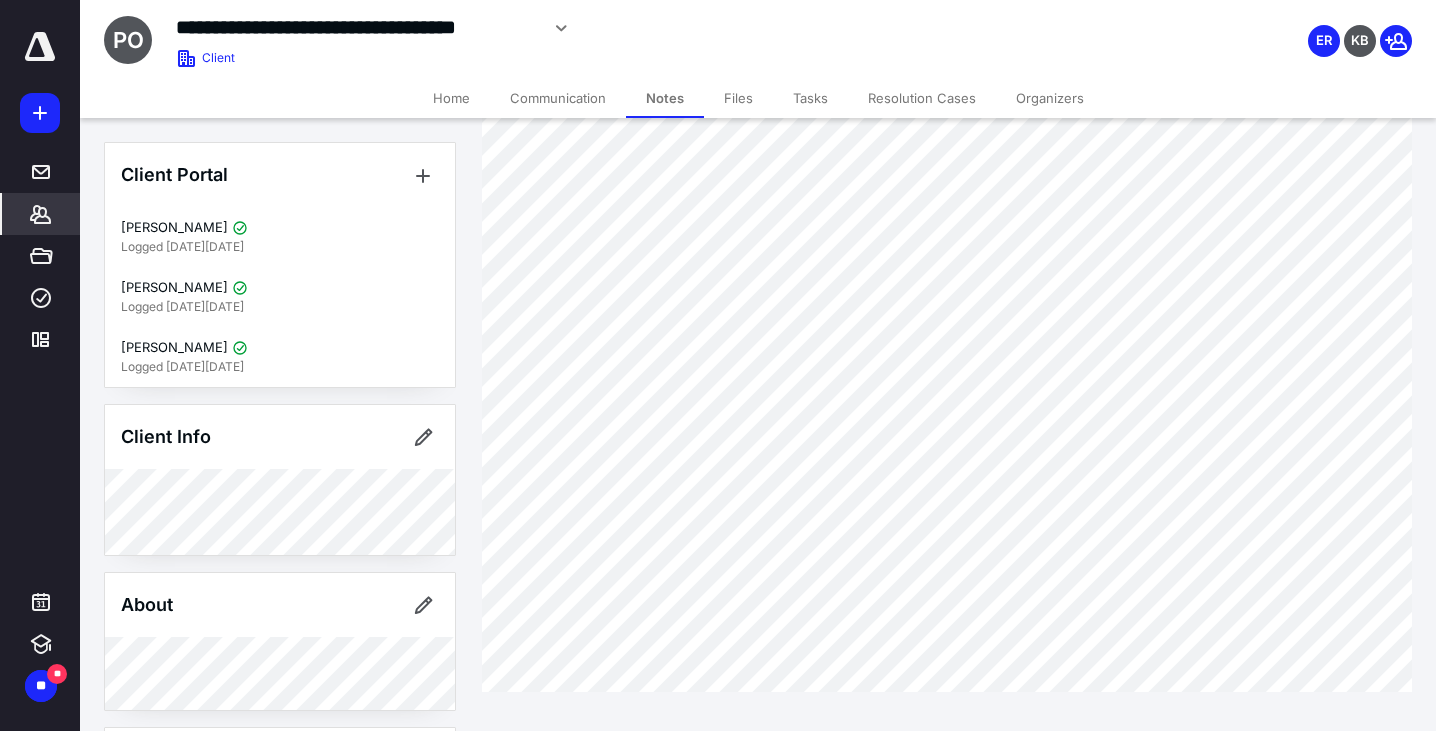 click on "Files" at bounding box center [738, 98] 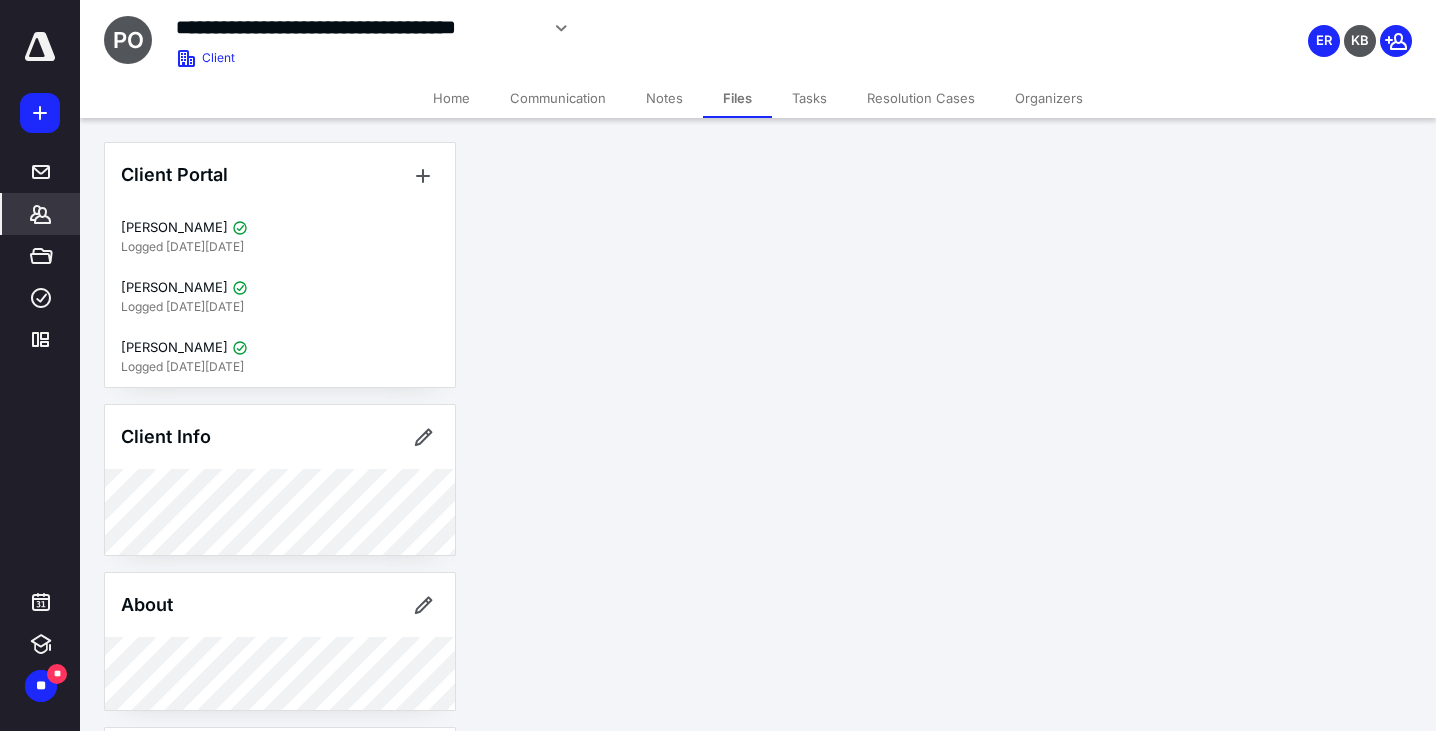 scroll, scrollTop: 0, scrollLeft: 0, axis: both 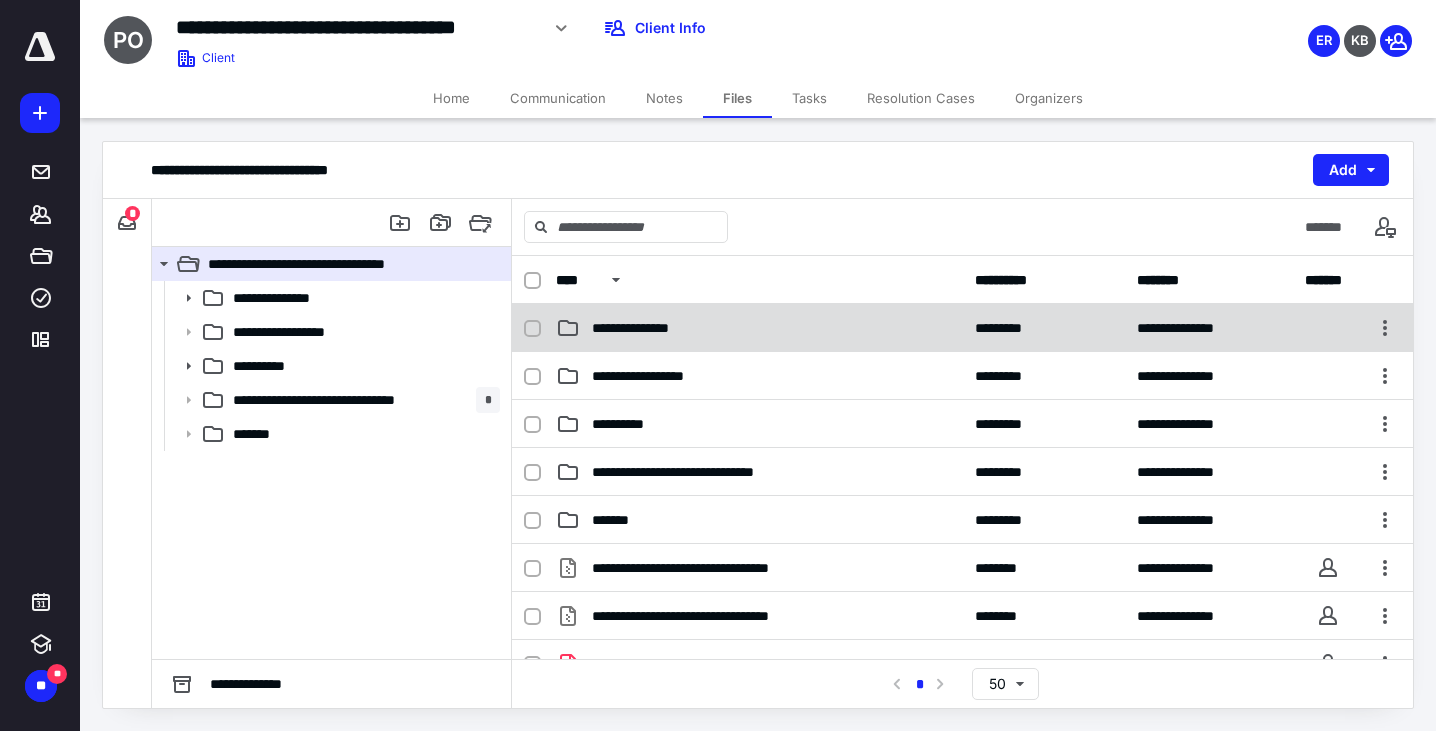 click on "**********" at bounding box center (759, 328) 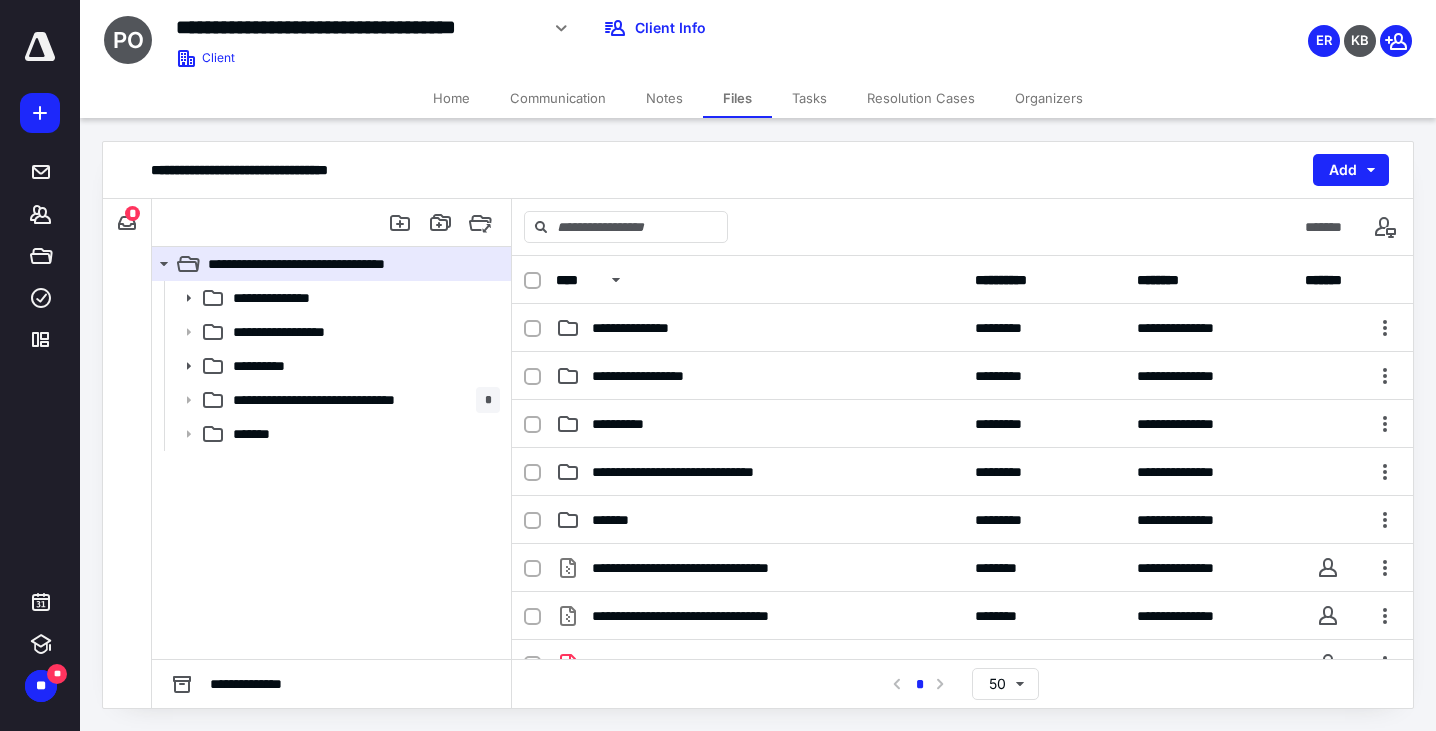 checkbox on "true" 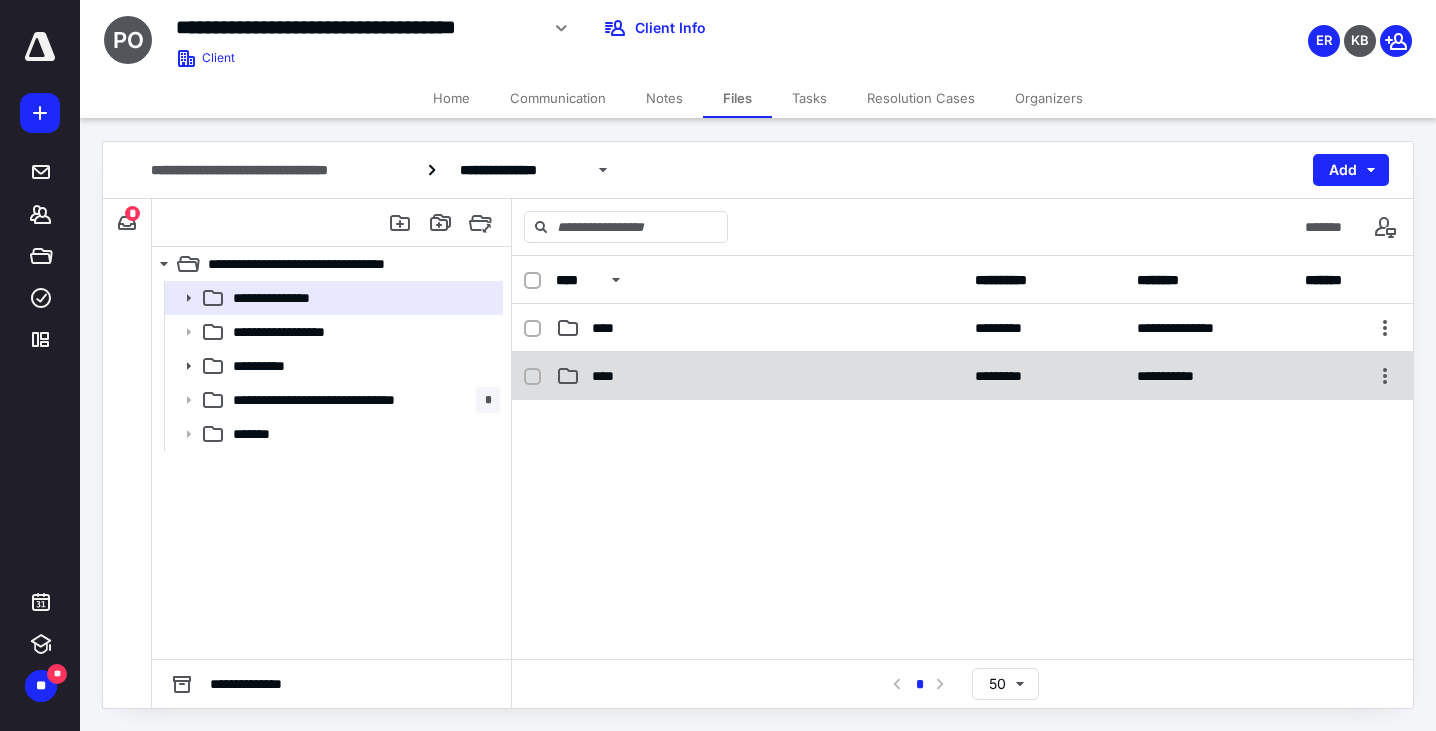 click on "****" at bounding box center [609, 376] 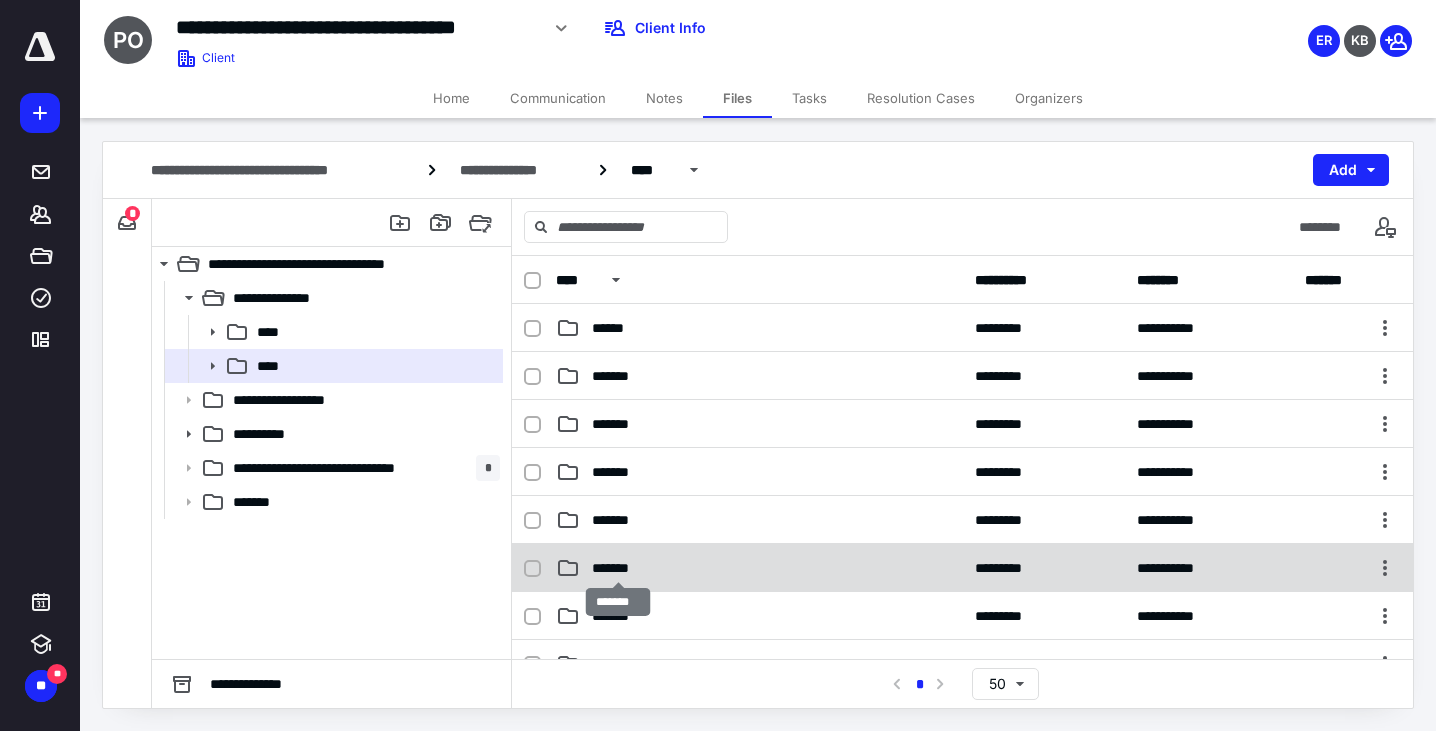 click on "*******" at bounding box center [618, 568] 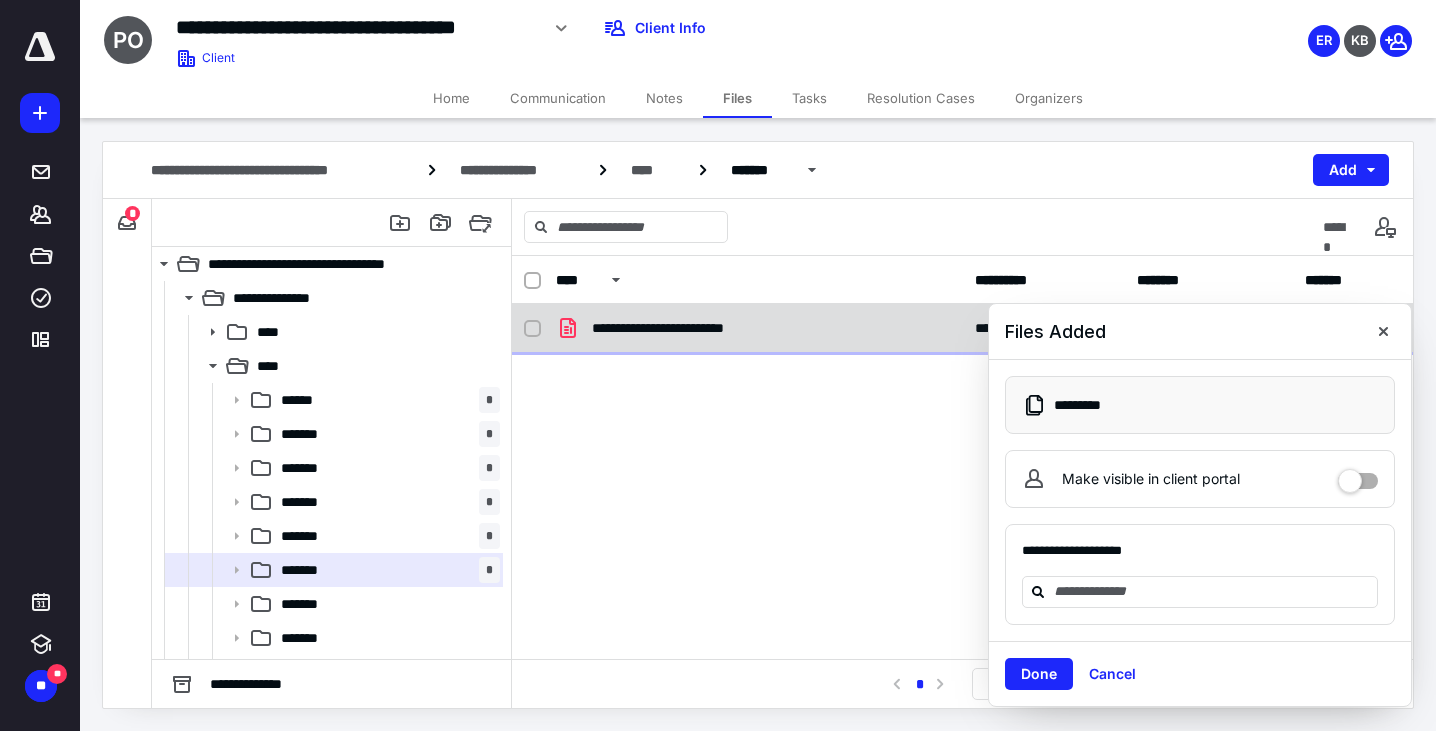 click on "**********" at bounding box center (687, 328) 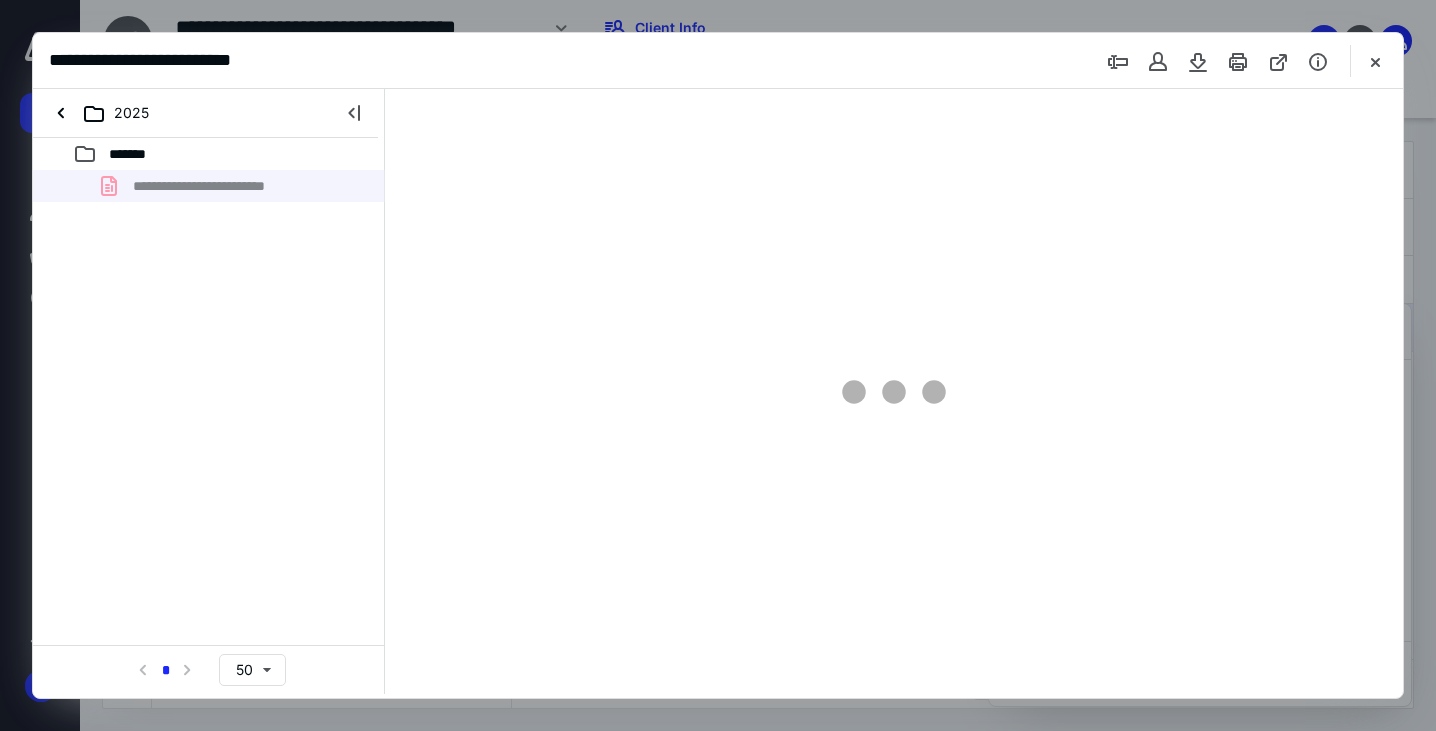 scroll, scrollTop: 0, scrollLeft: 0, axis: both 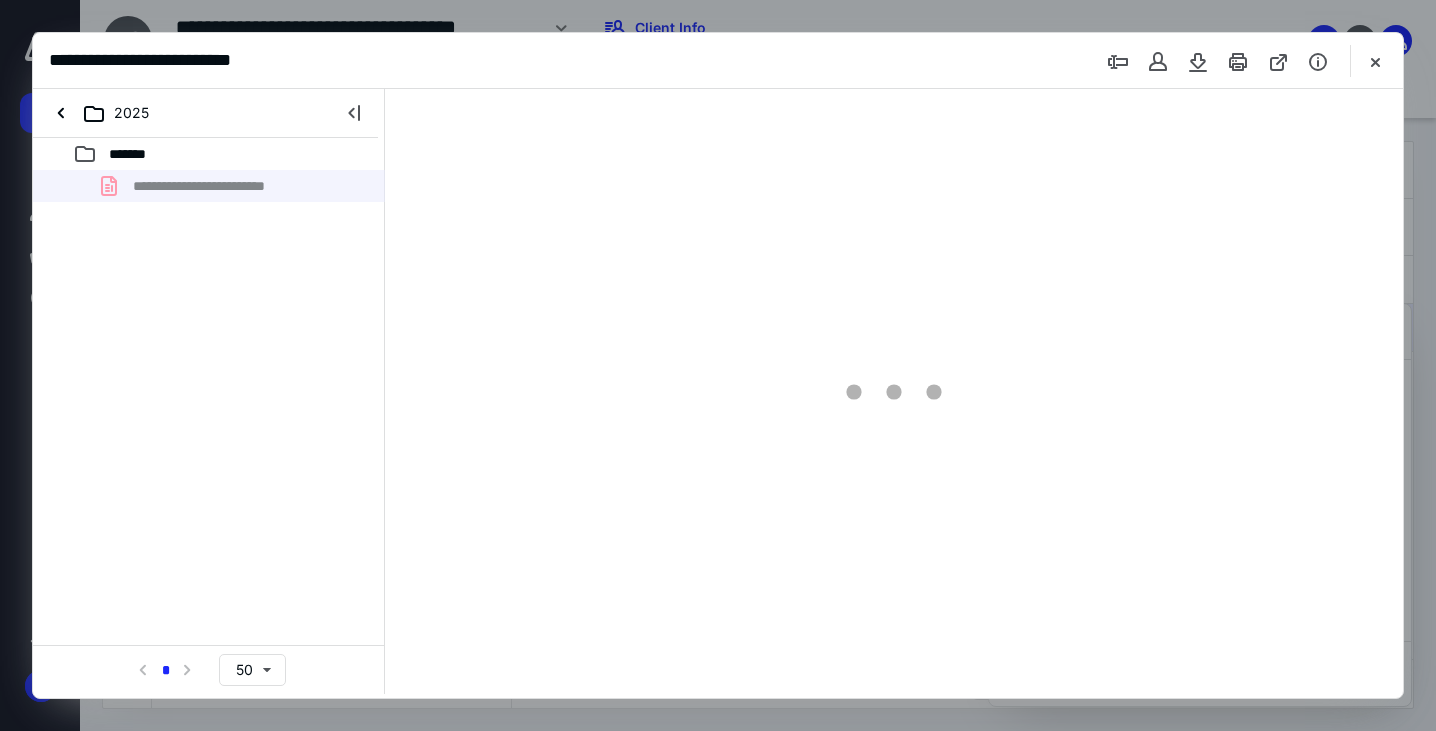 type on "72" 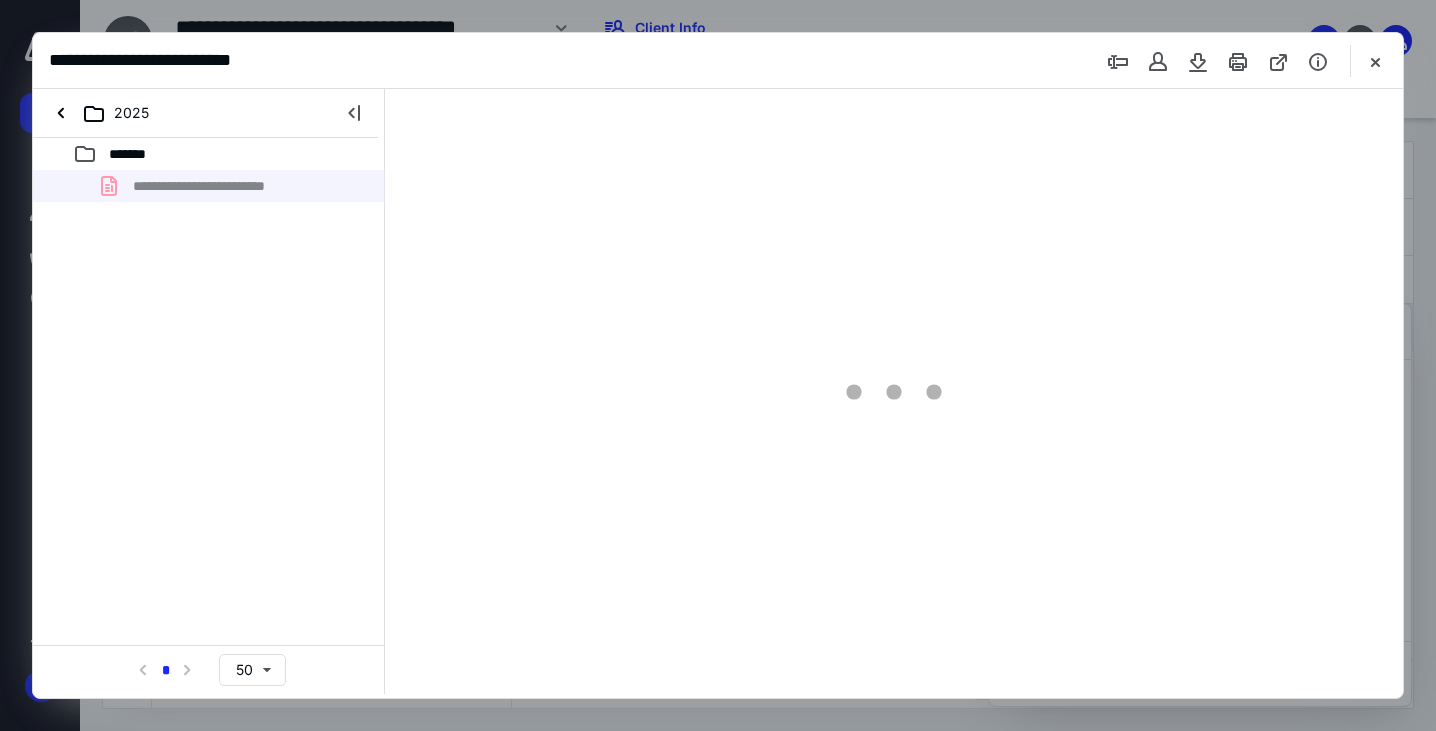 scroll, scrollTop: 39, scrollLeft: 0, axis: vertical 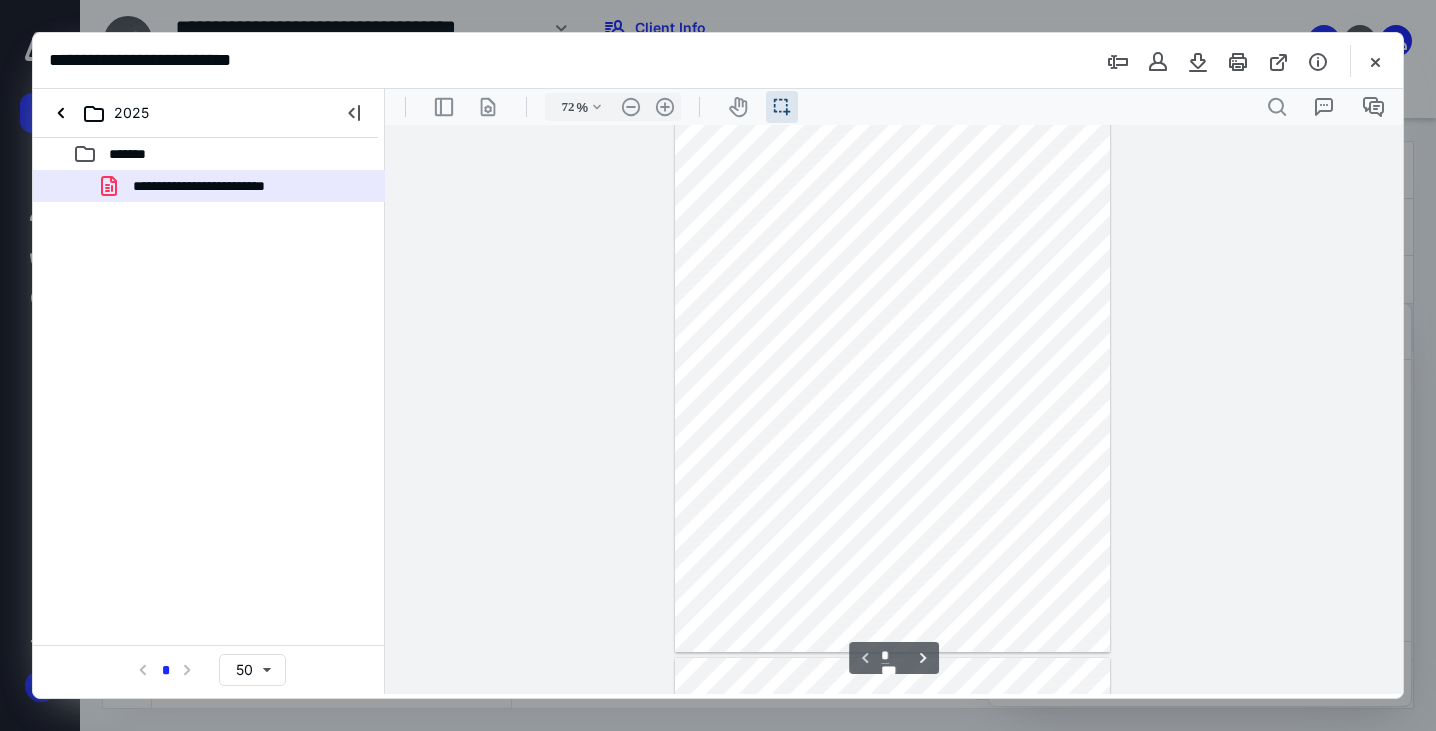 click at bounding box center (892, 370) 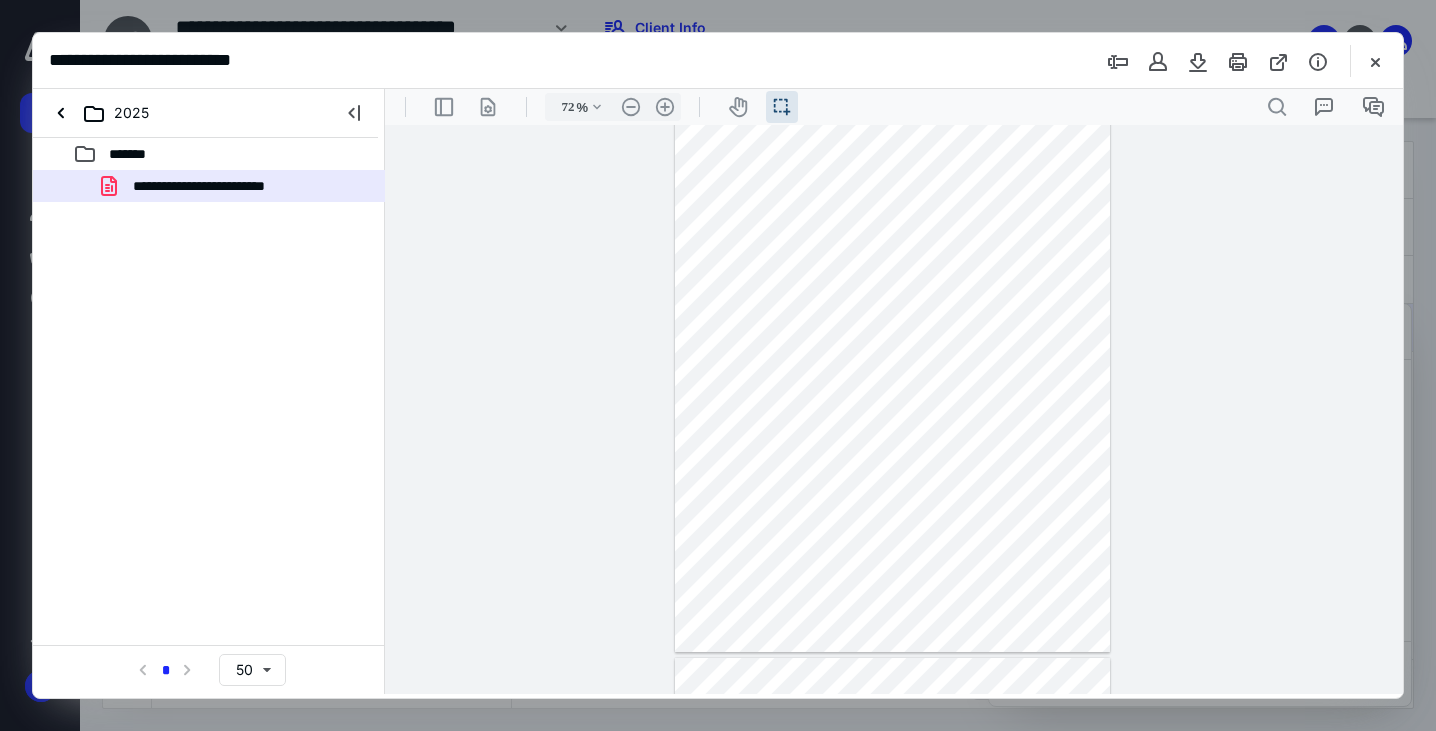 click at bounding box center [892, 370] 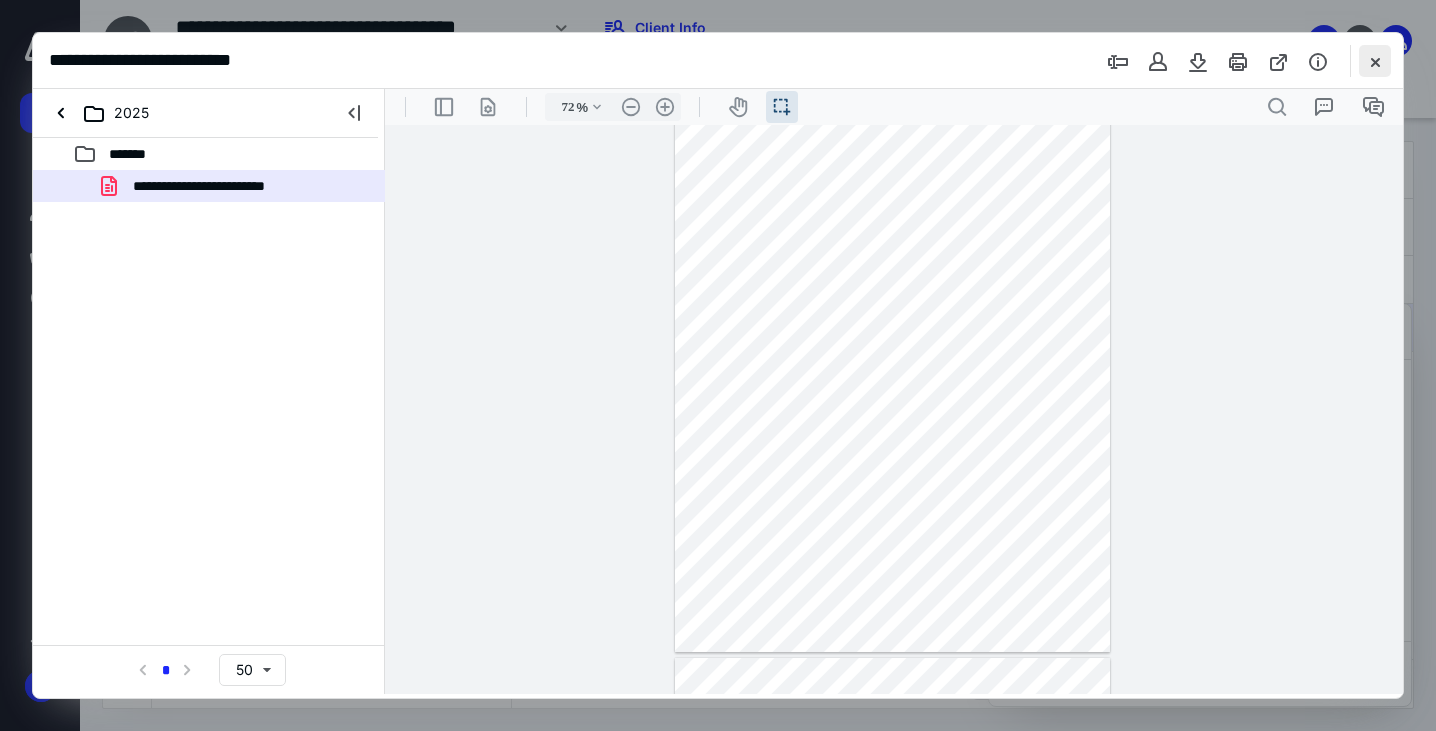 click at bounding box center (1375, 61) 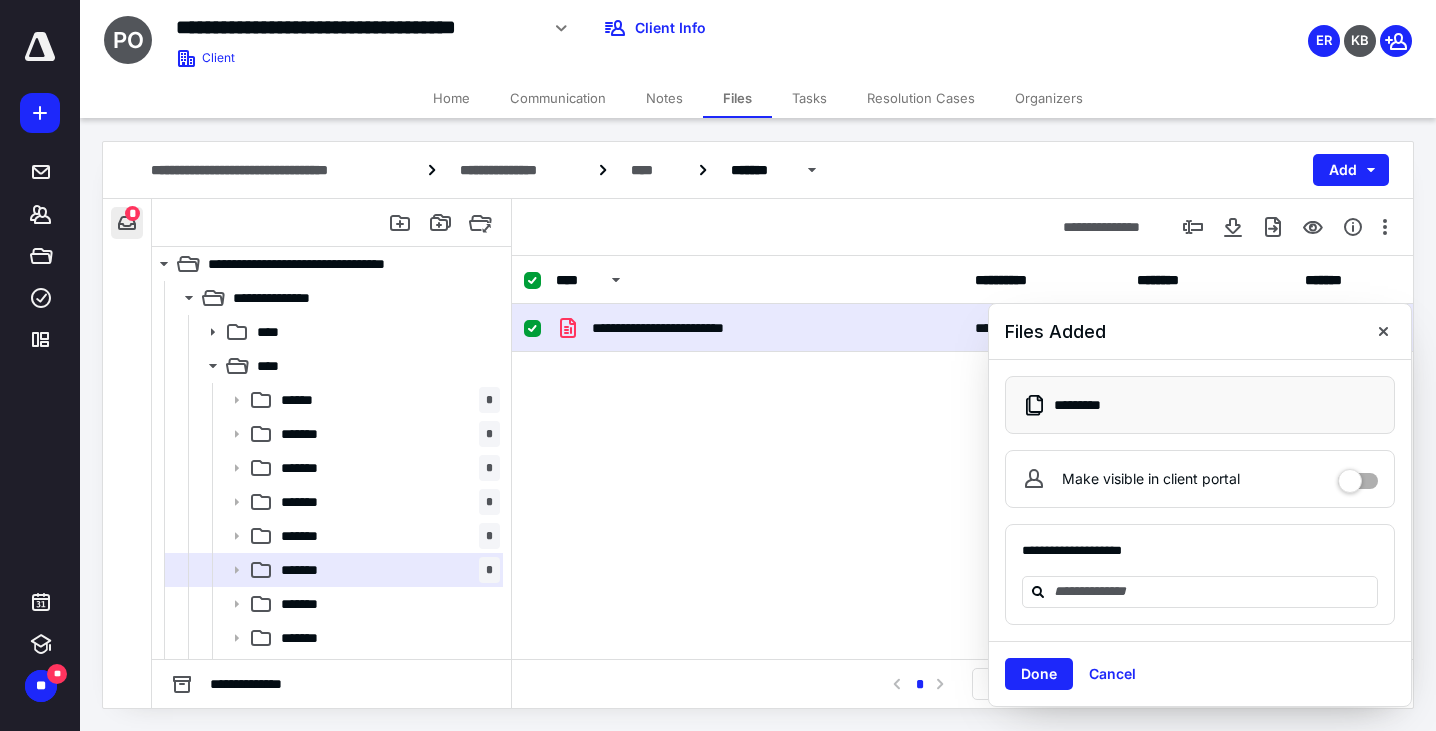 click at bounding box center [127, 223] 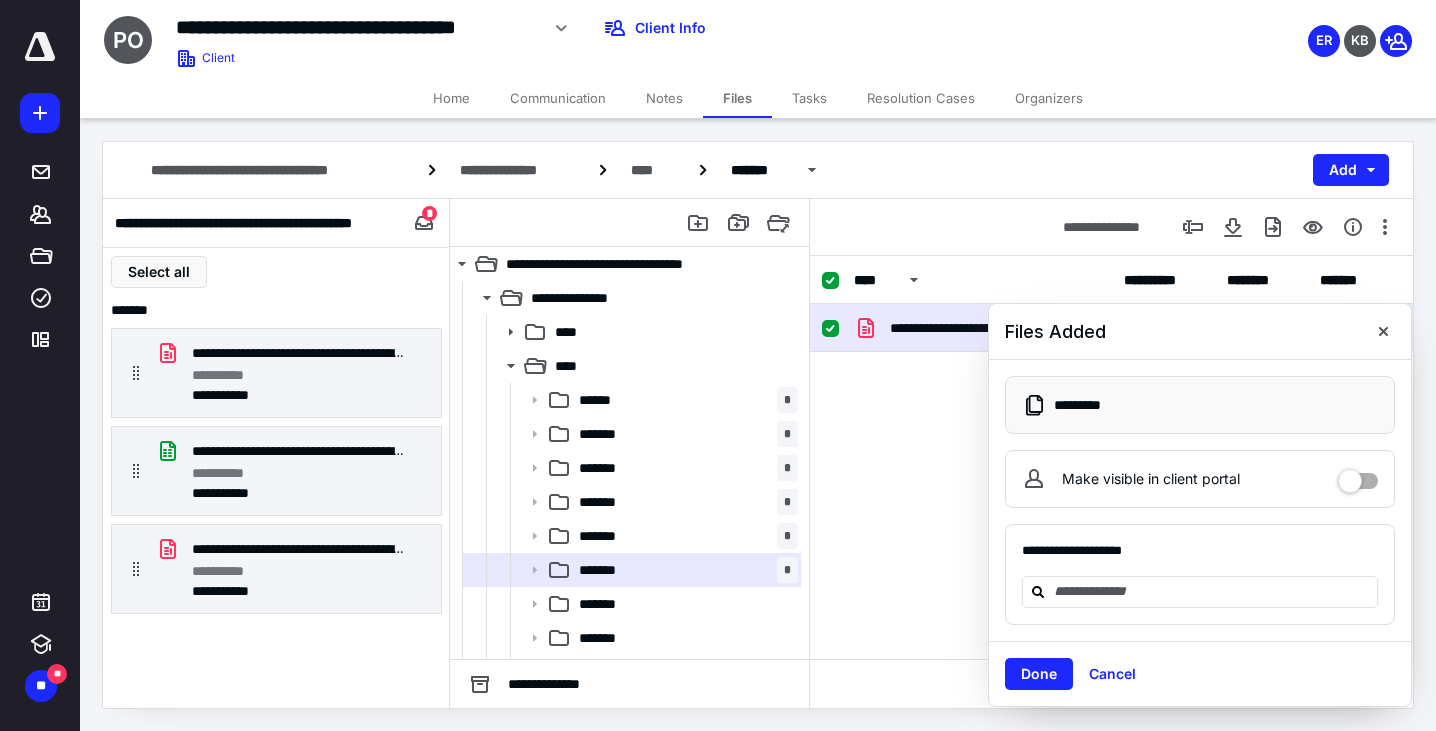 click on "Notes" at bounding box center [664, 98] 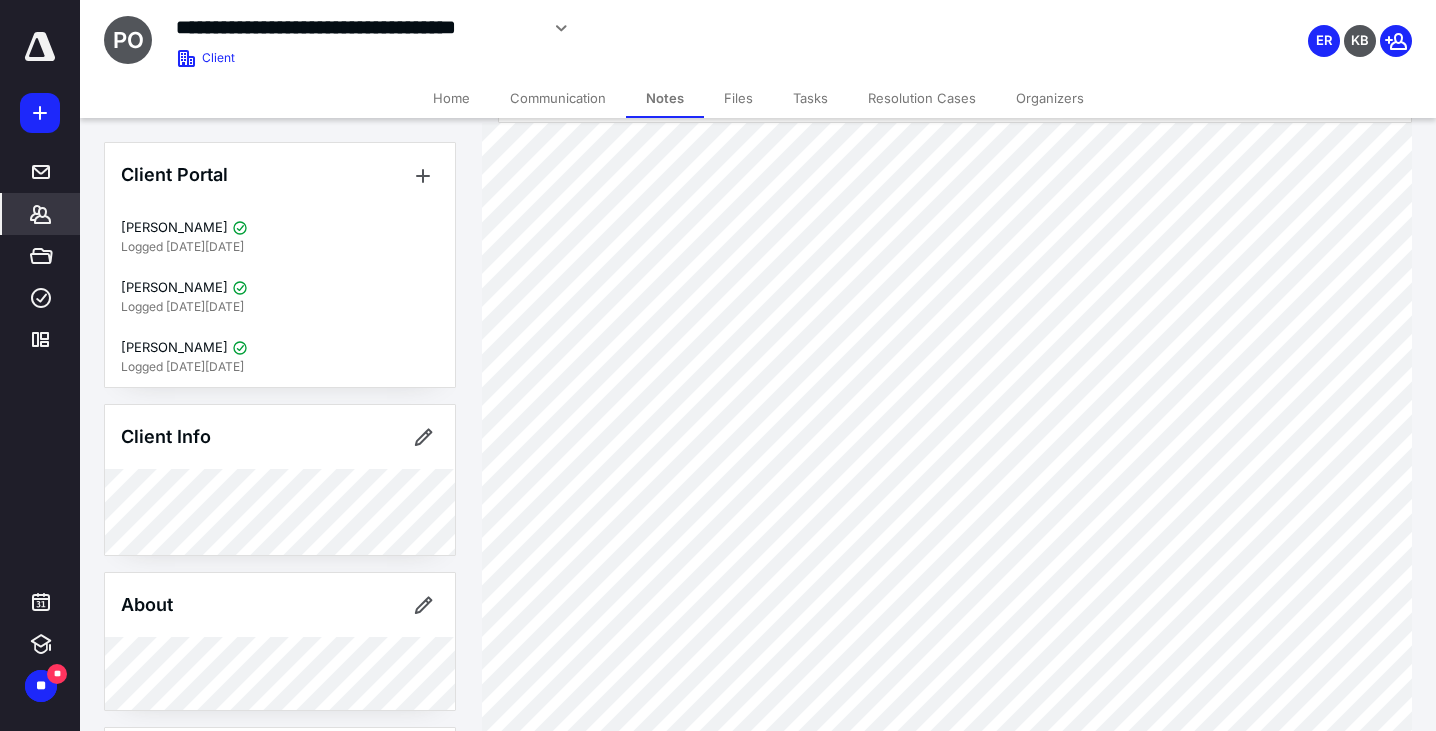 scroll, scrollTop: 230, scrollLeft: 0, axis: vertical 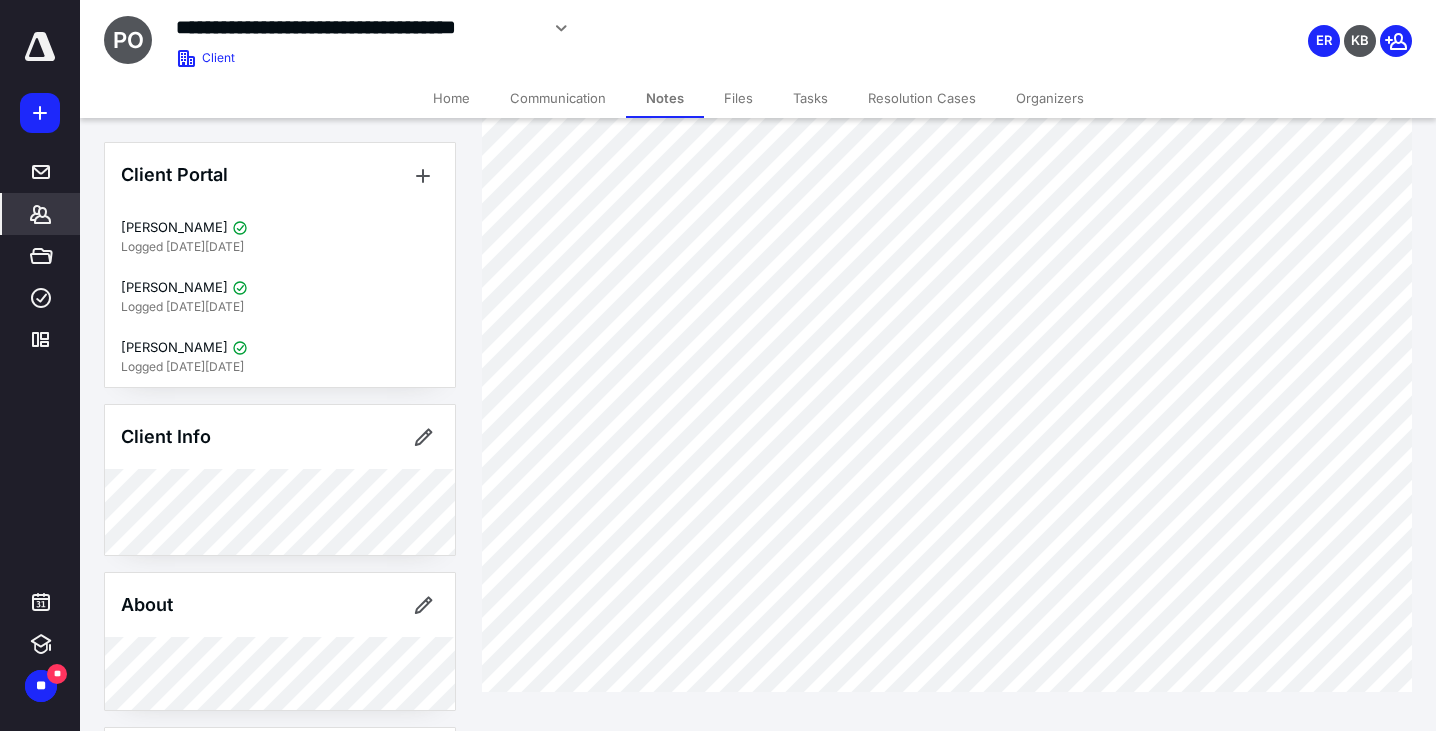 click on "Files" at bounding box center (738, 98) 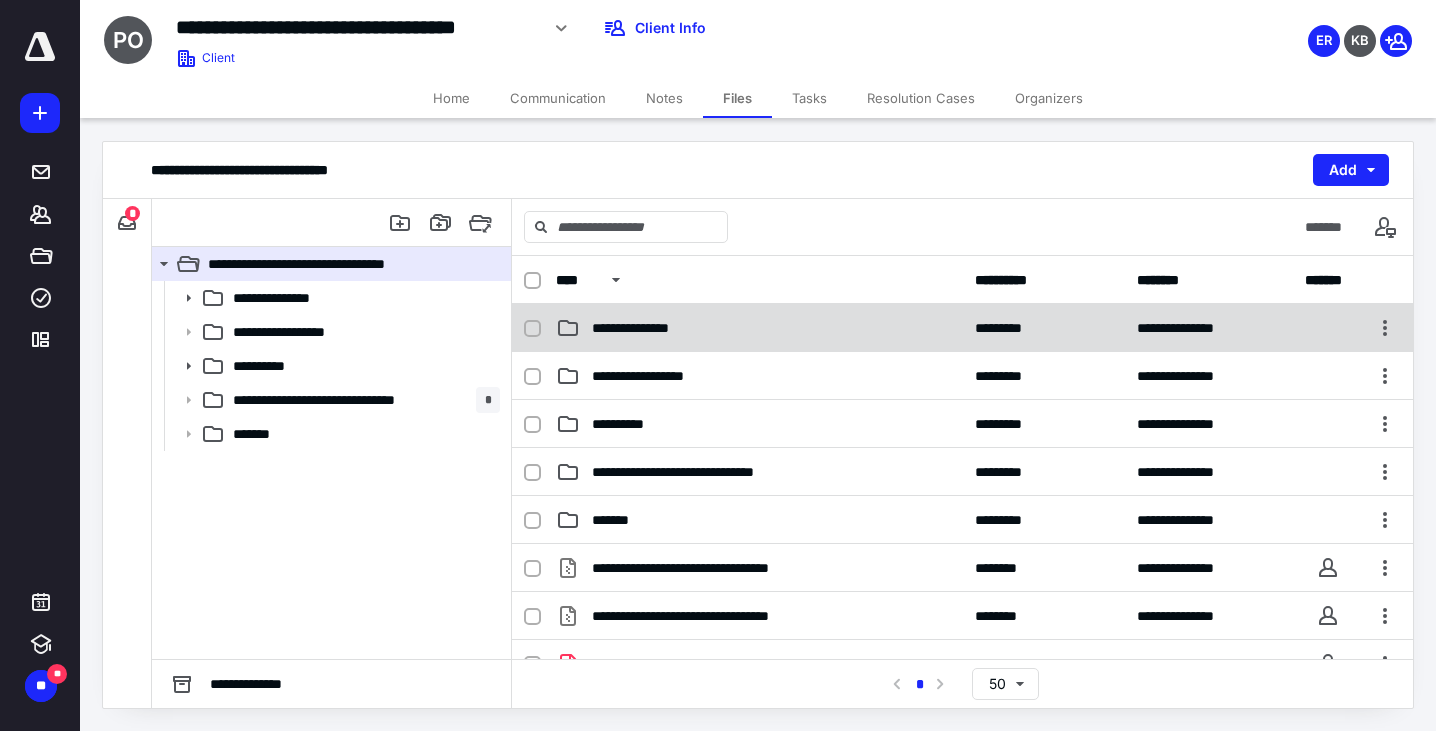 click on "**********" at bounding box center (648, 328) 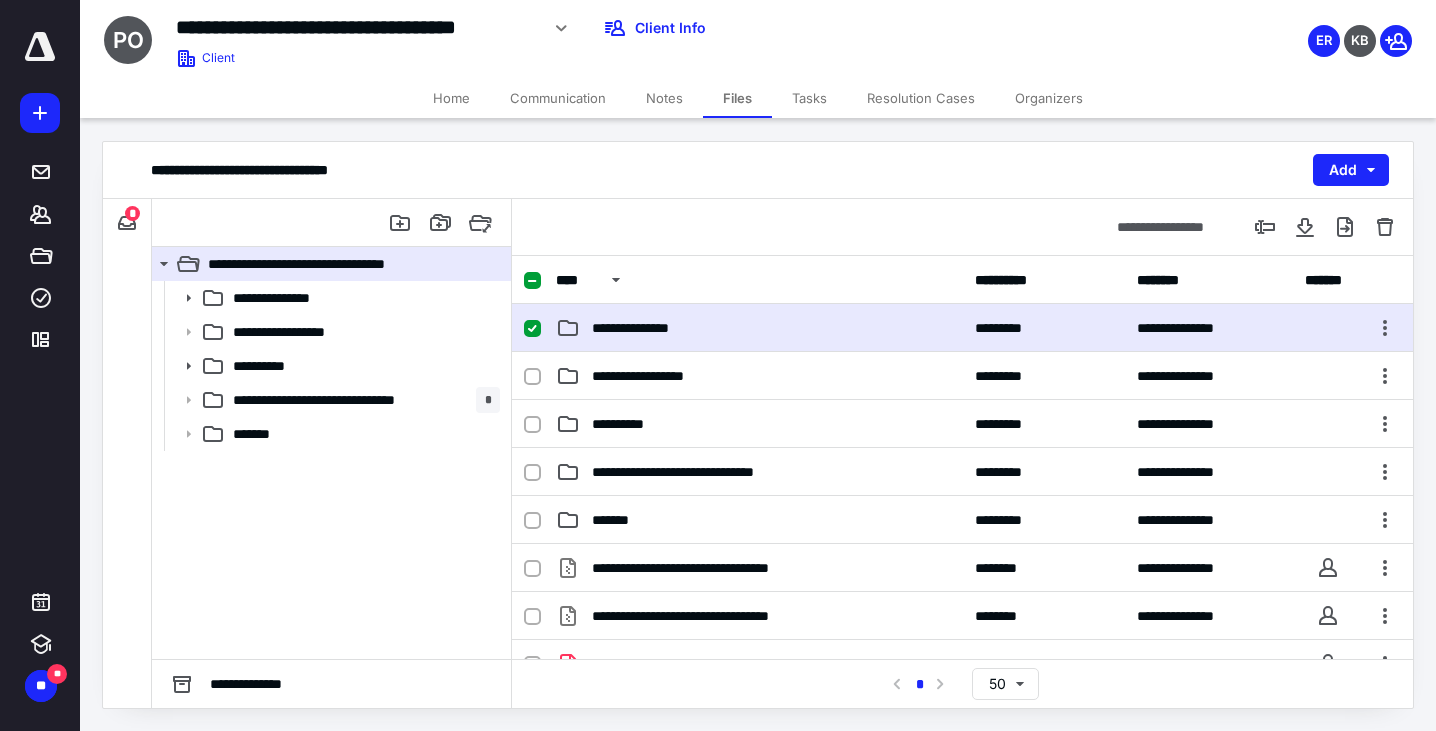 click on "**********" at bounding box center (648, 328) 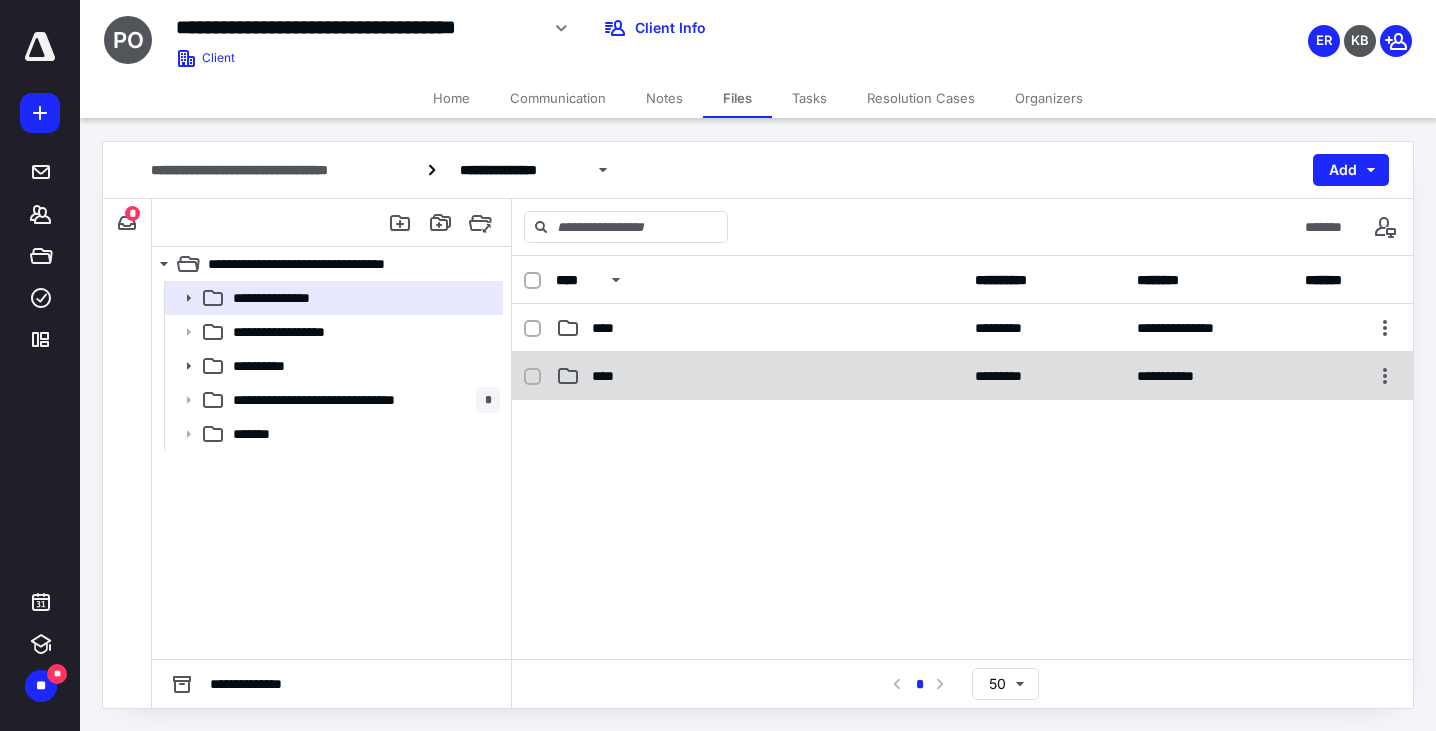 click on "**********" at bounding box center [962, 376] 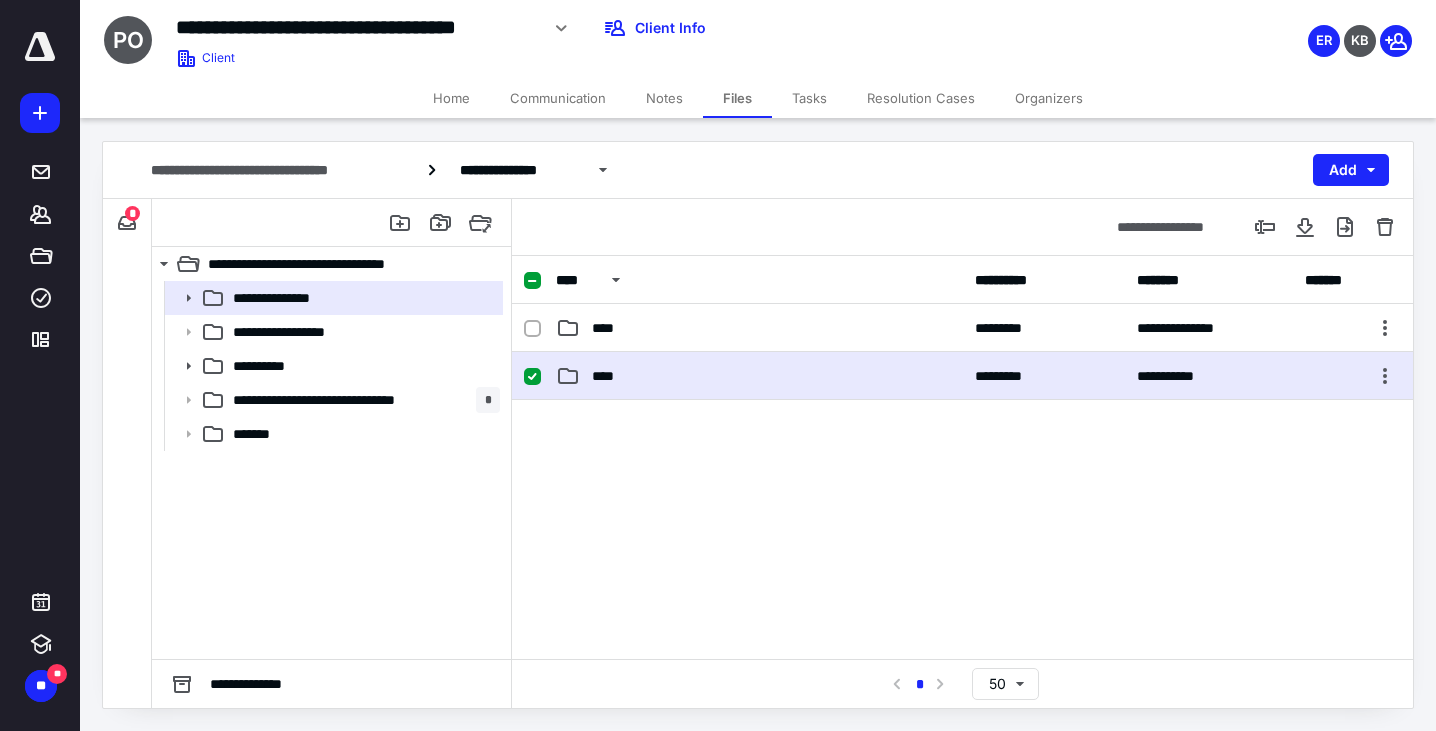 click on "**********" at bounding box center (962, 376) 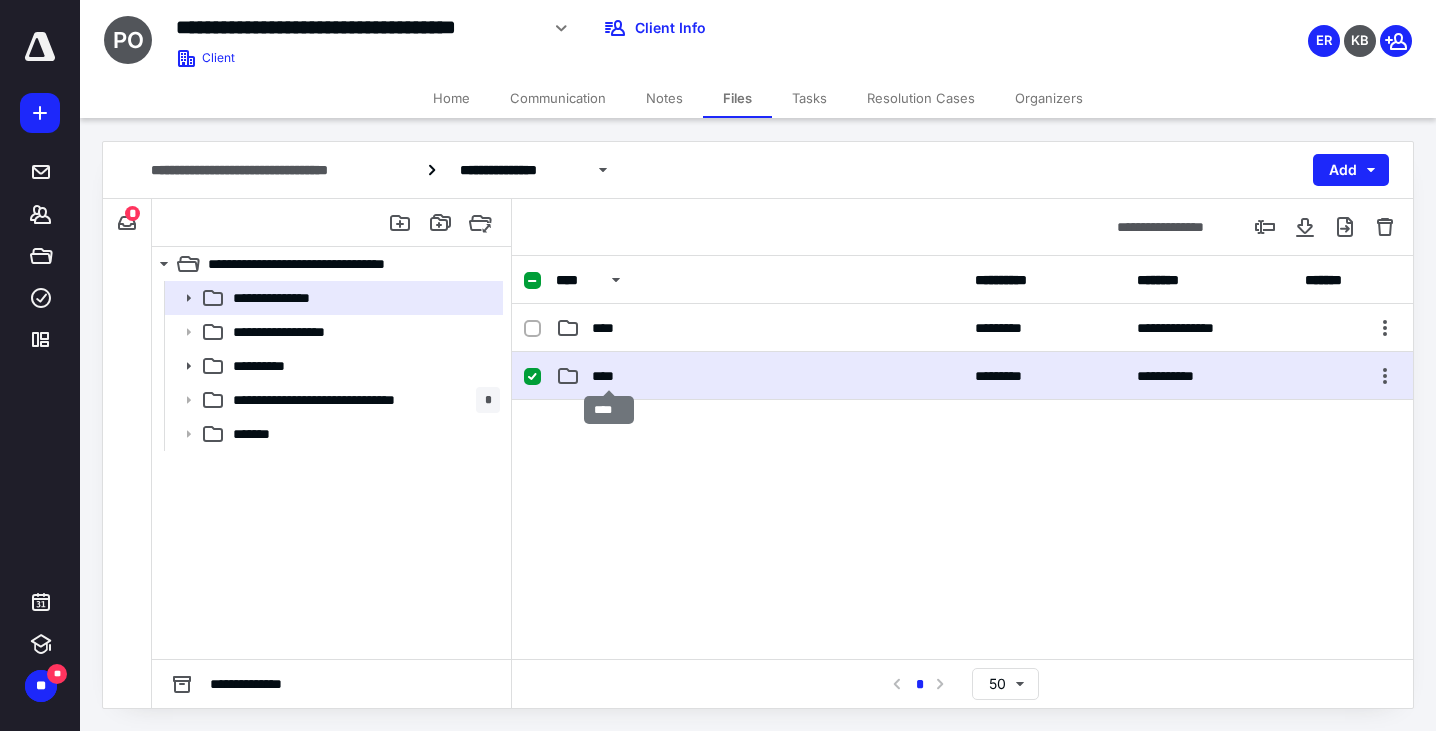 click on "****" at bounding box center (609, 376) 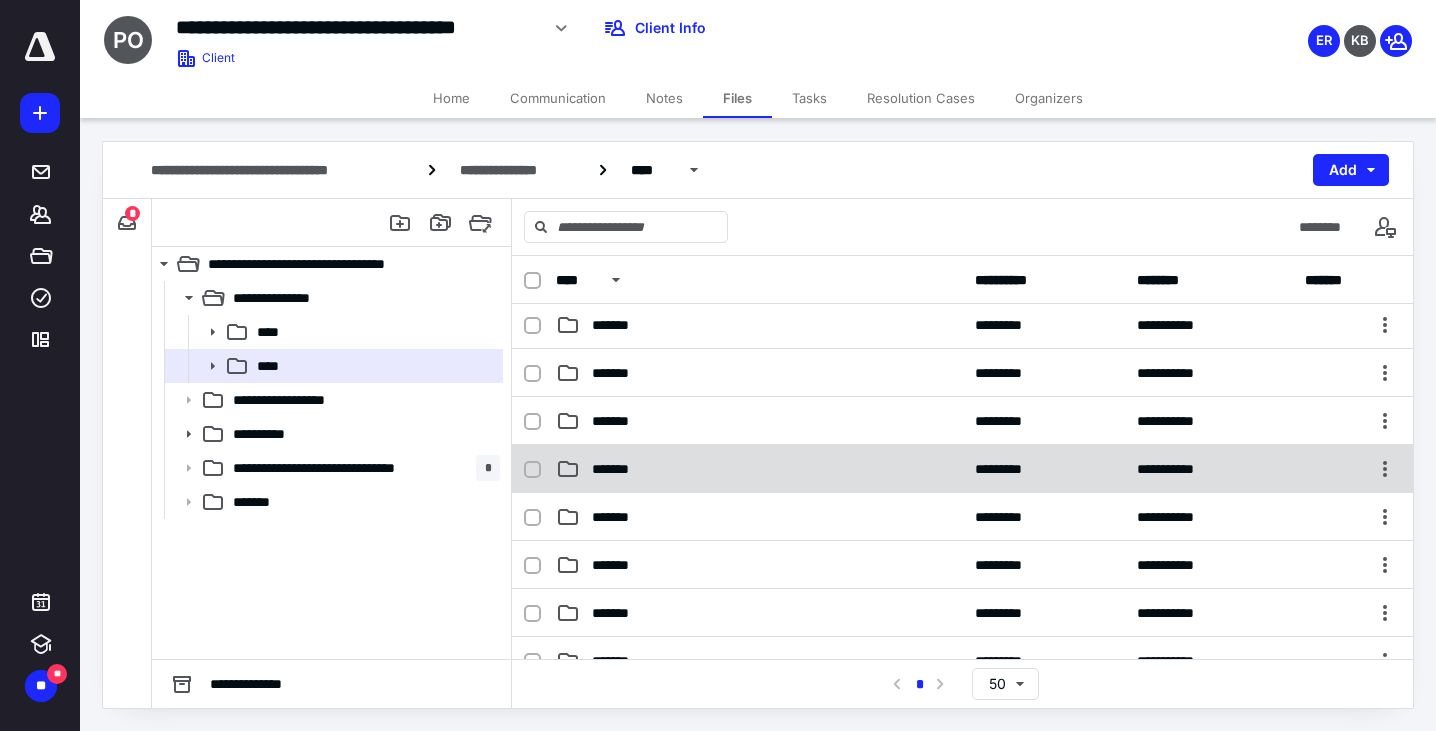 scroll, scrollTop: 65, scrollLeft: 0, axis: vertical 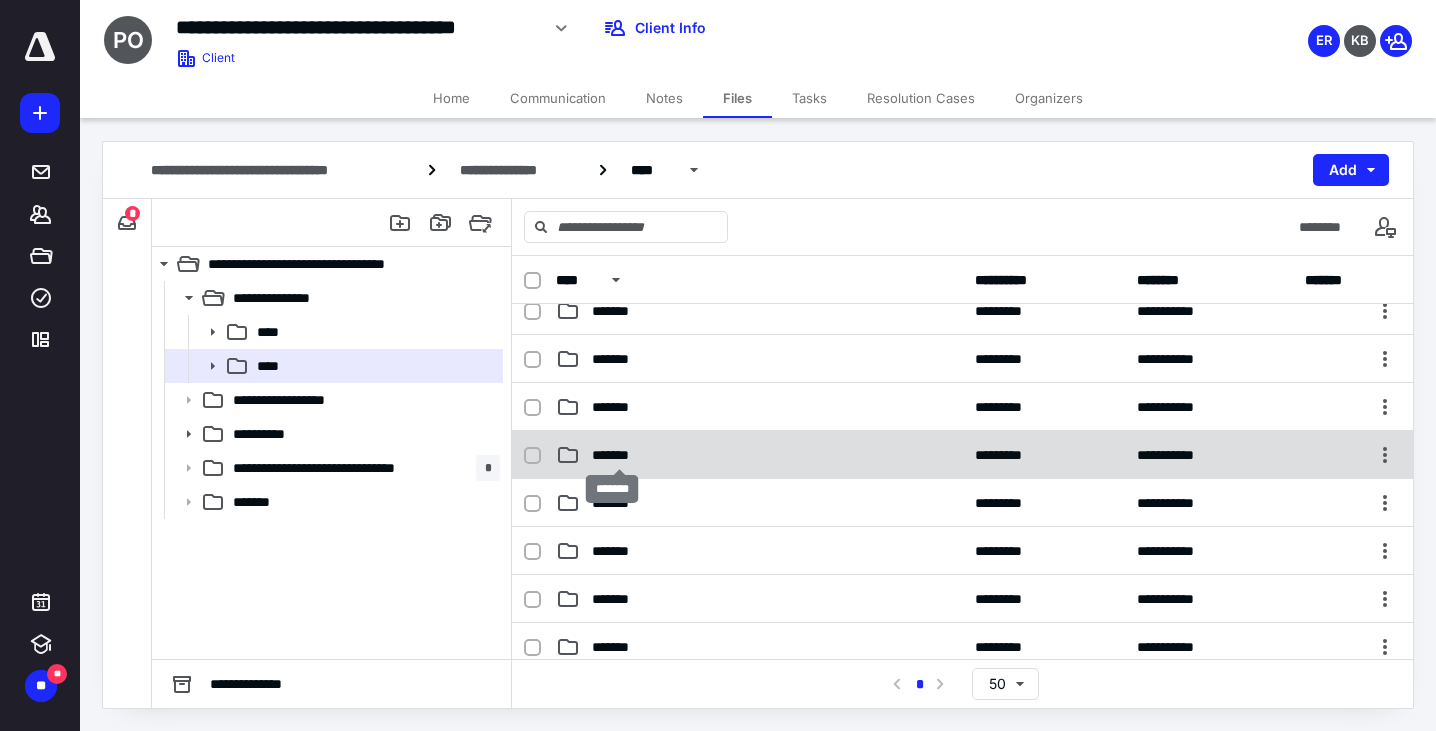 click on "*******" at bounding box center [620, 455] 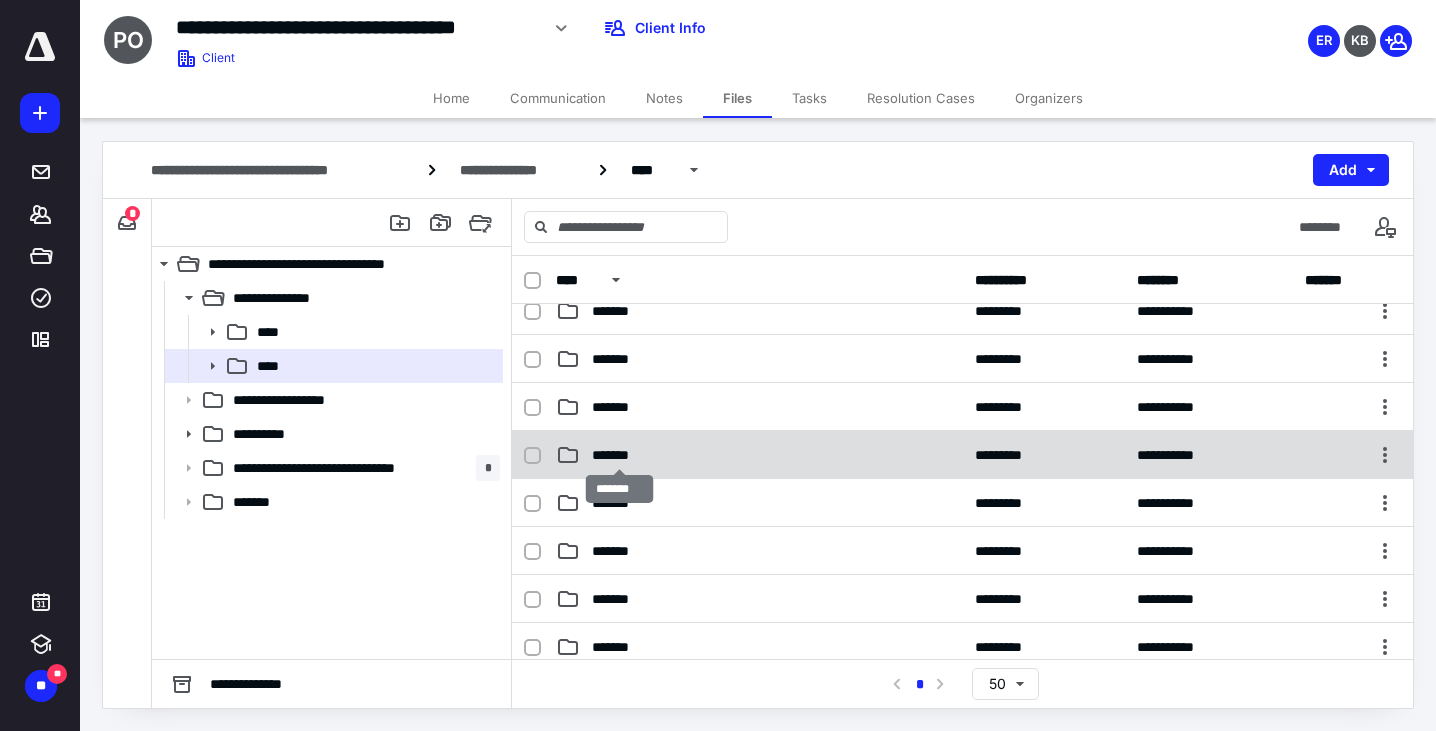 click on "*******" at bounding box center (620, 455) 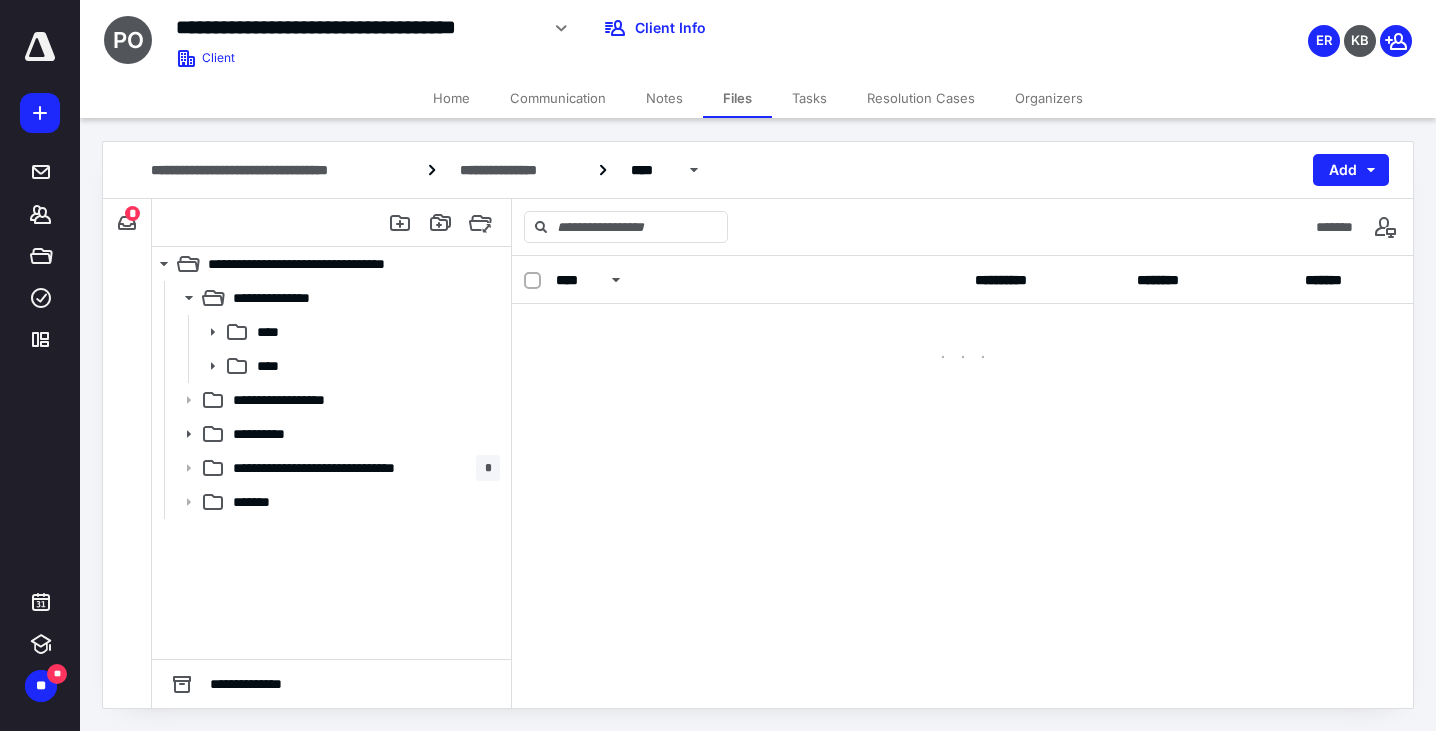 scroll, scrollTop: 0, scrollLeft: 0, axis: both 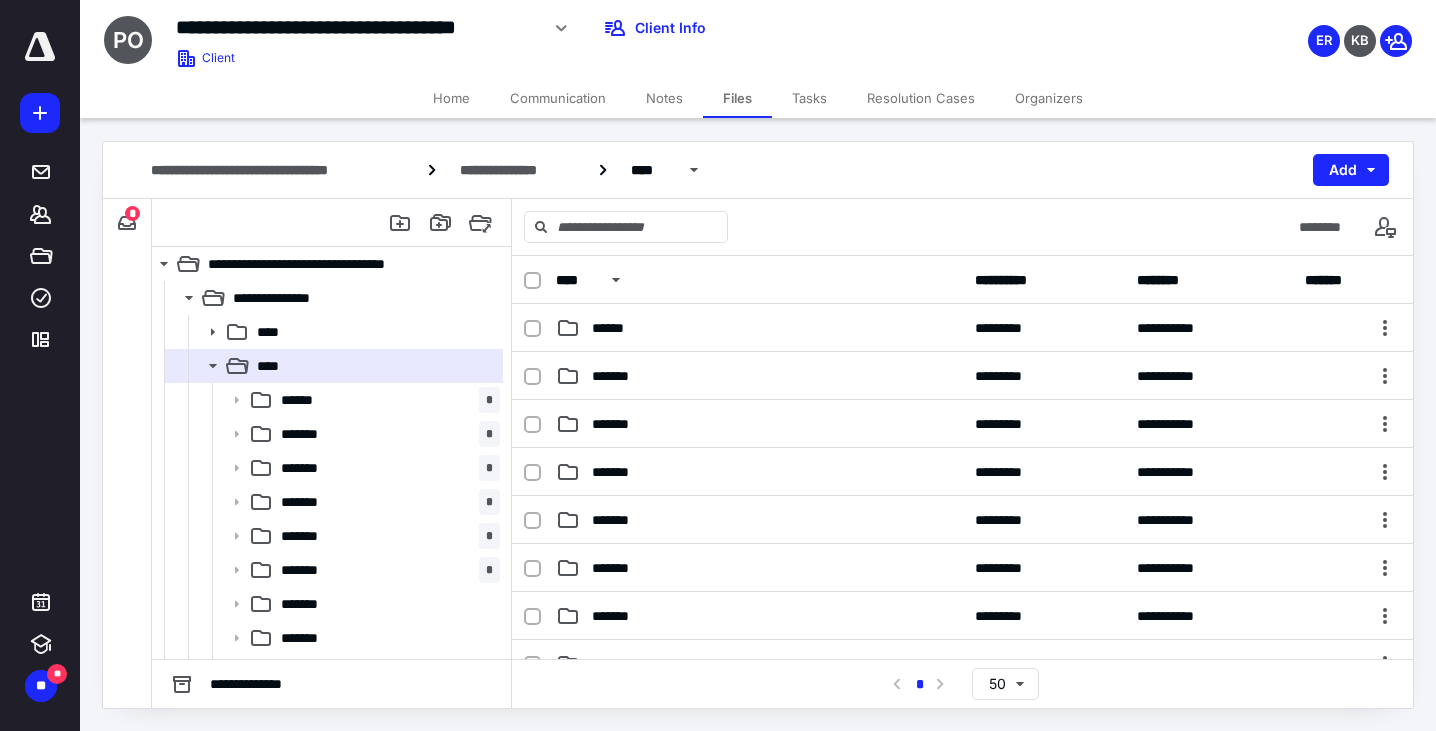 click on "**********" at bounding box center [357, 27] 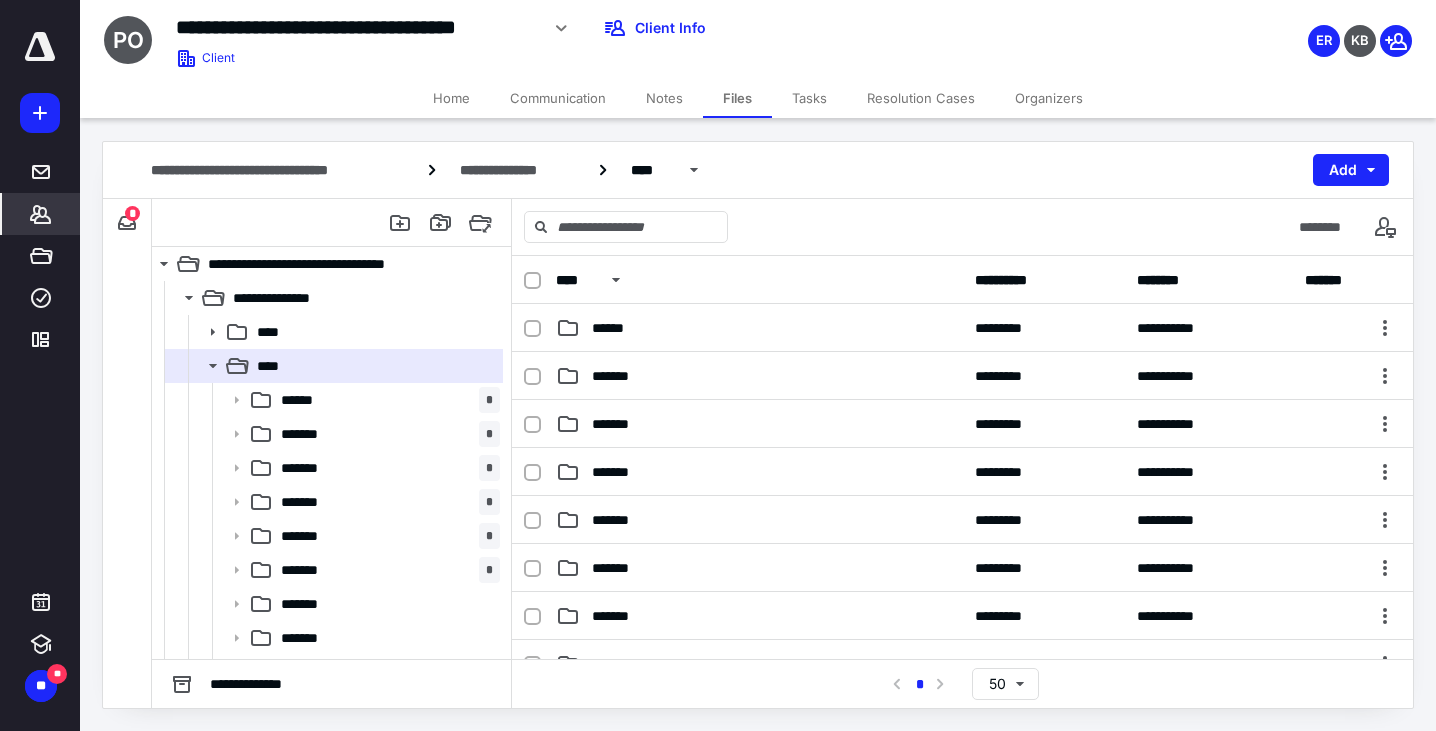 click 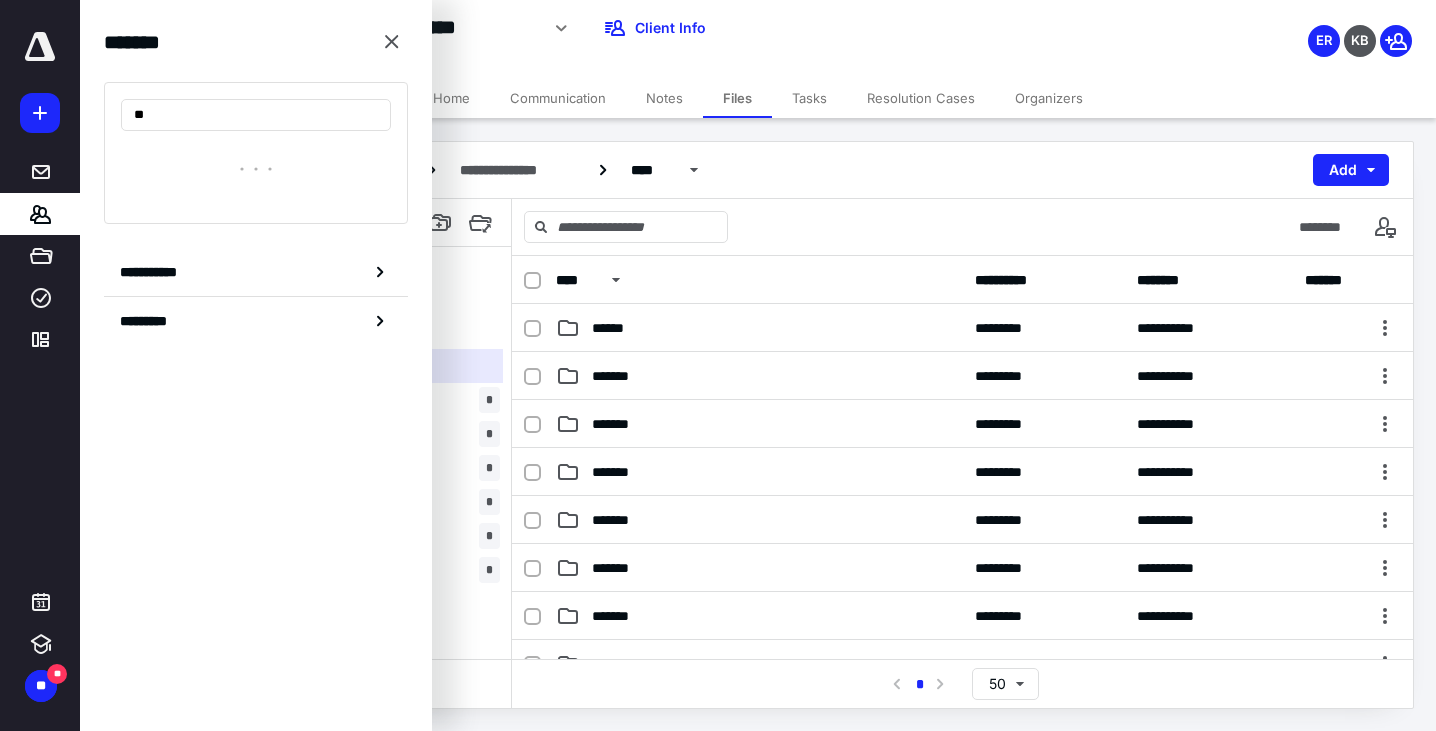 type on "*" 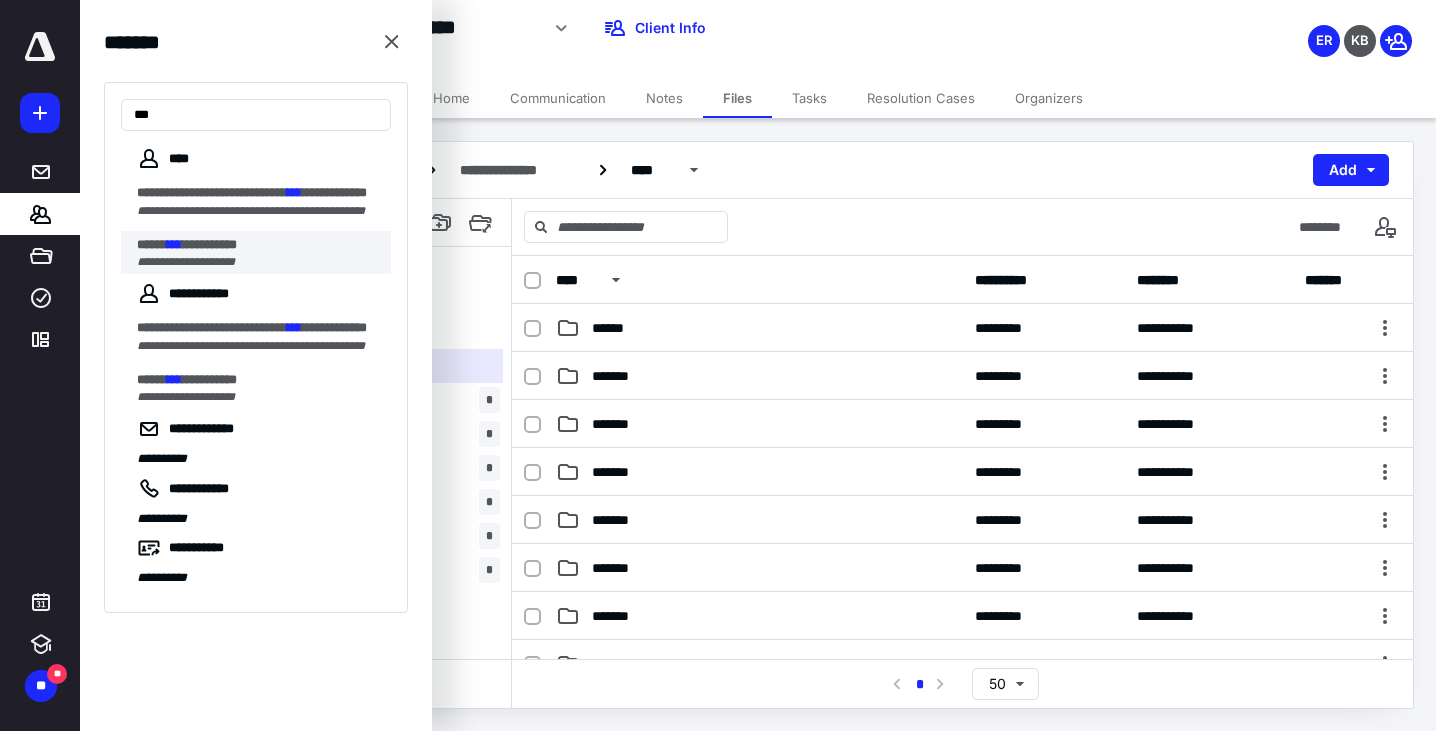 type on "***" 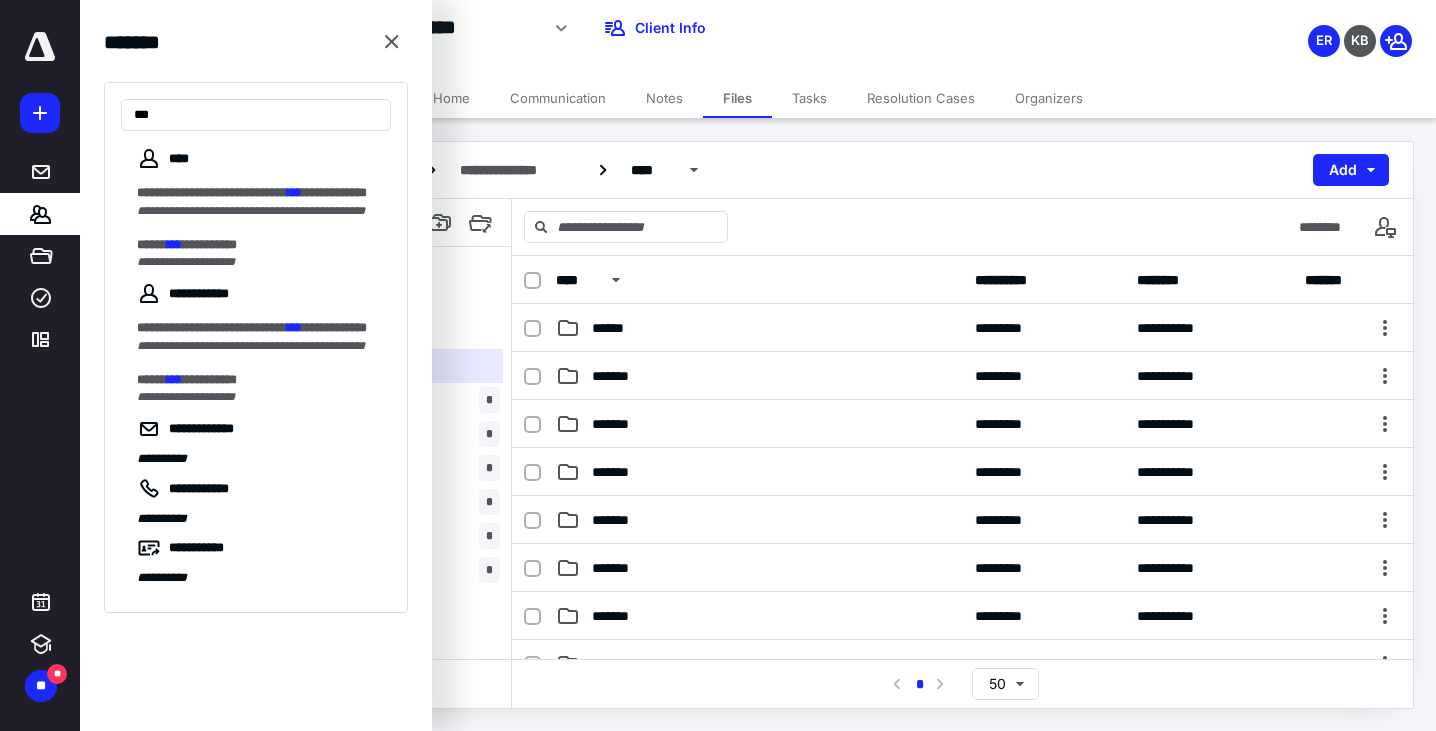 click on "**********" at bounding box center (209, 244) 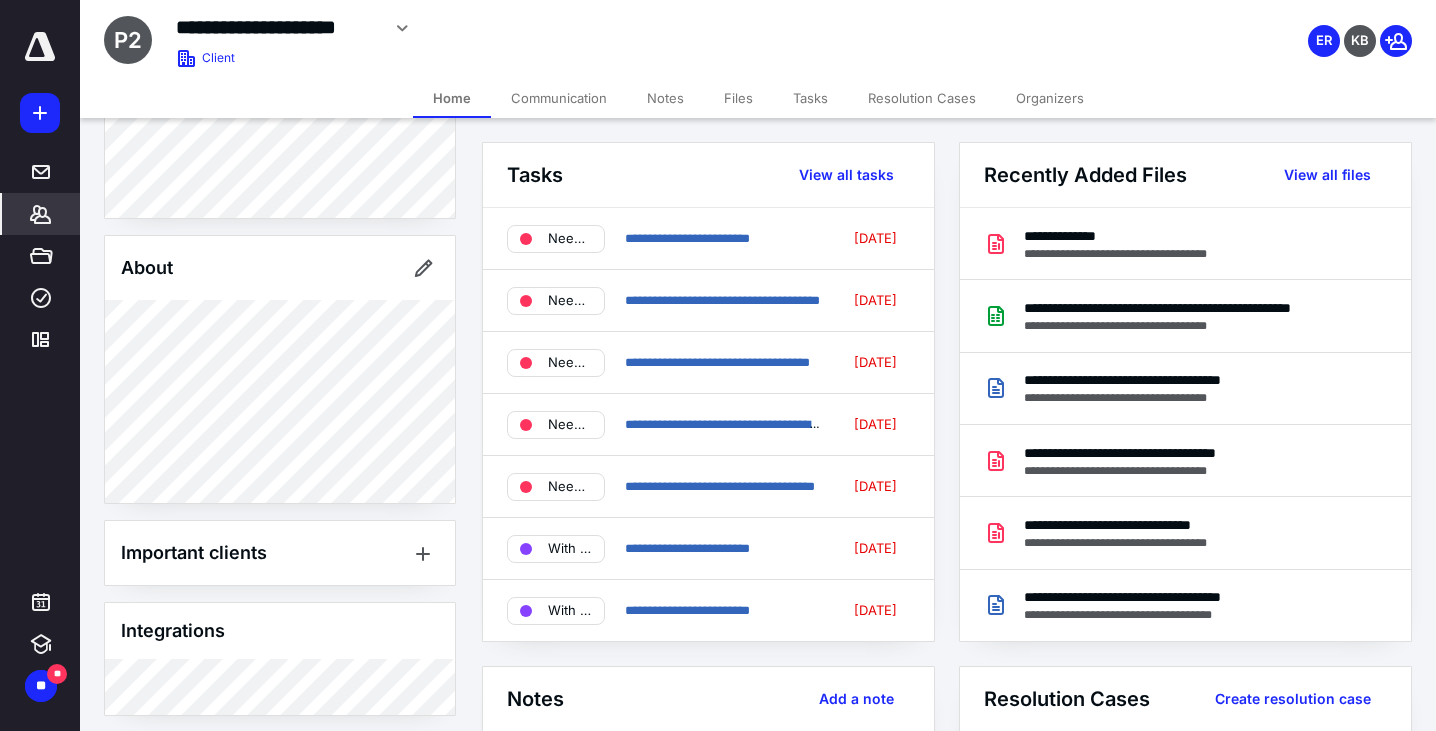 scroll, scrollTop: 0, scrollLeft: 0, axis: both 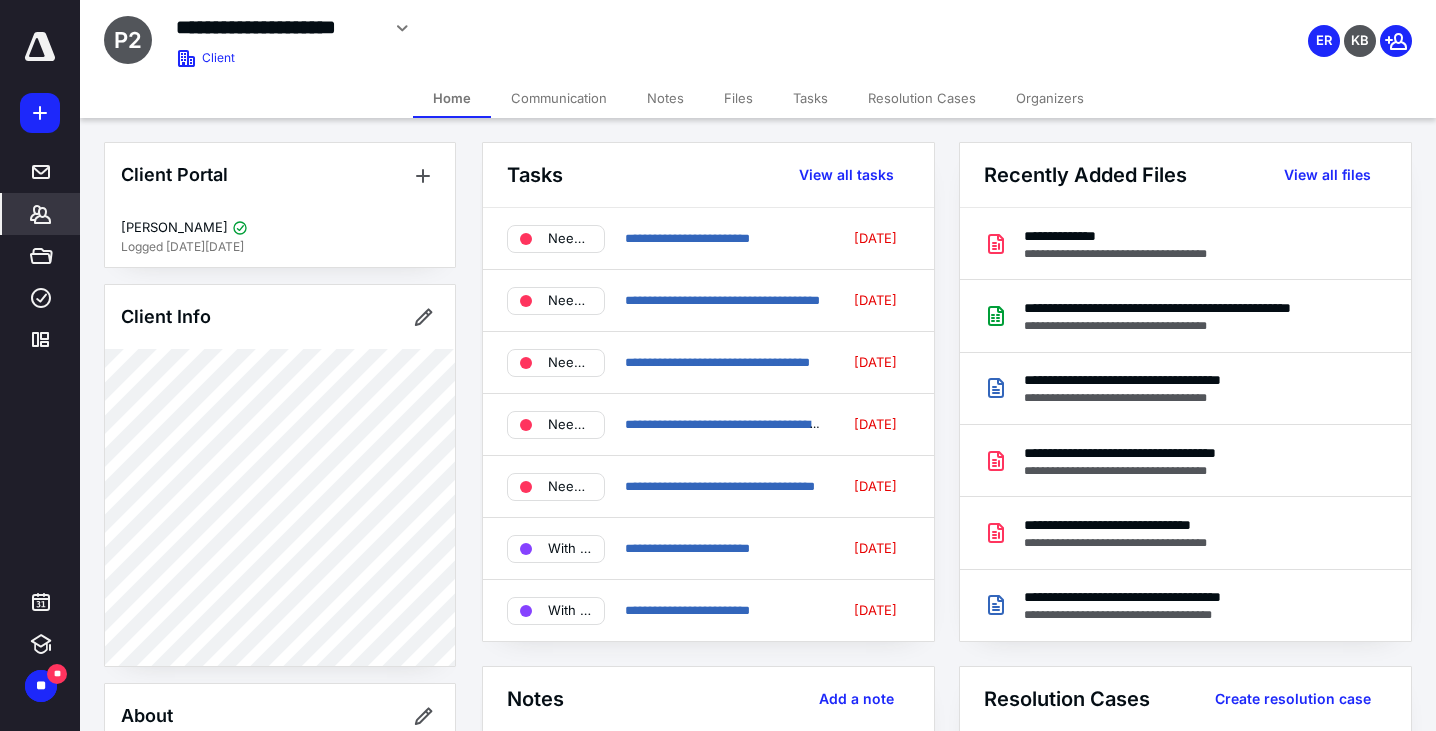 click on "Notes" at bounding box center (665, 98) 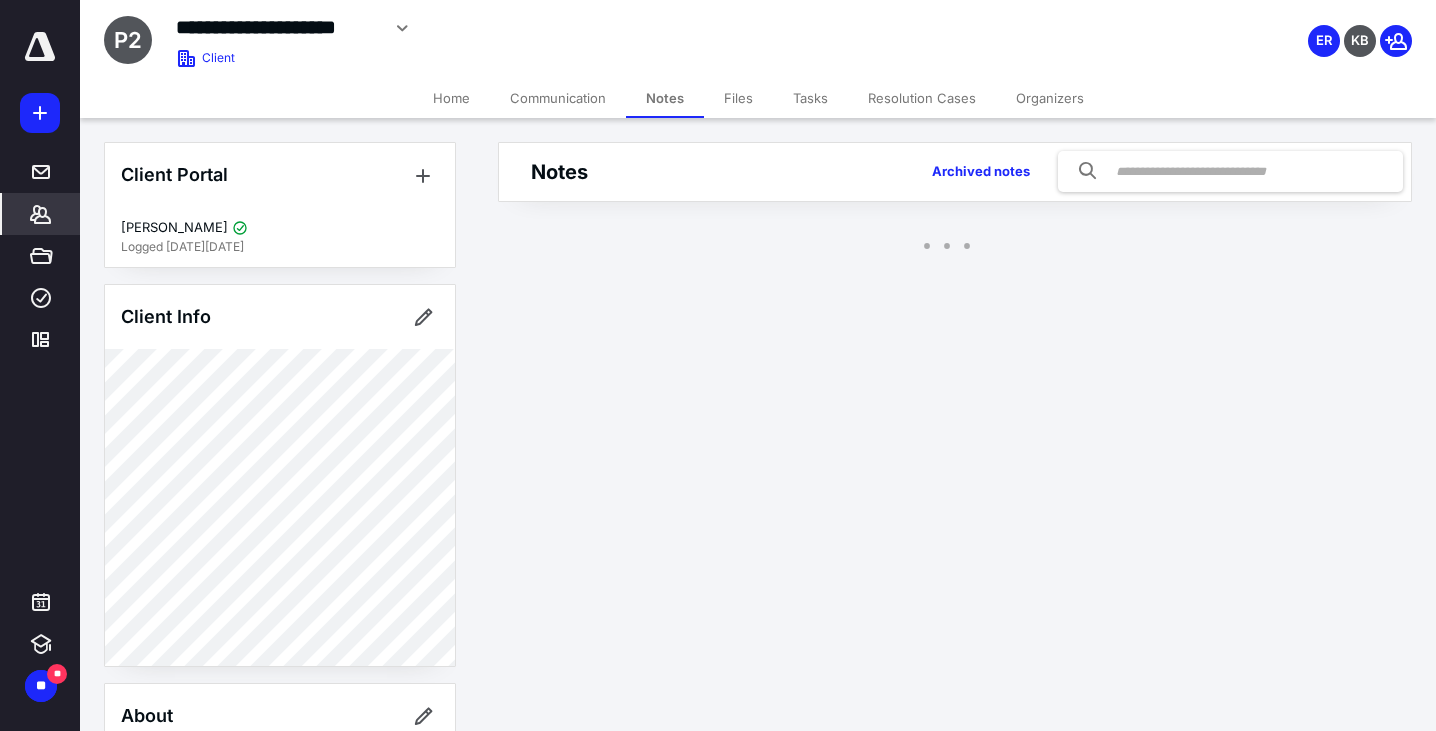 click on "Files" at bounding box center [738, 98] 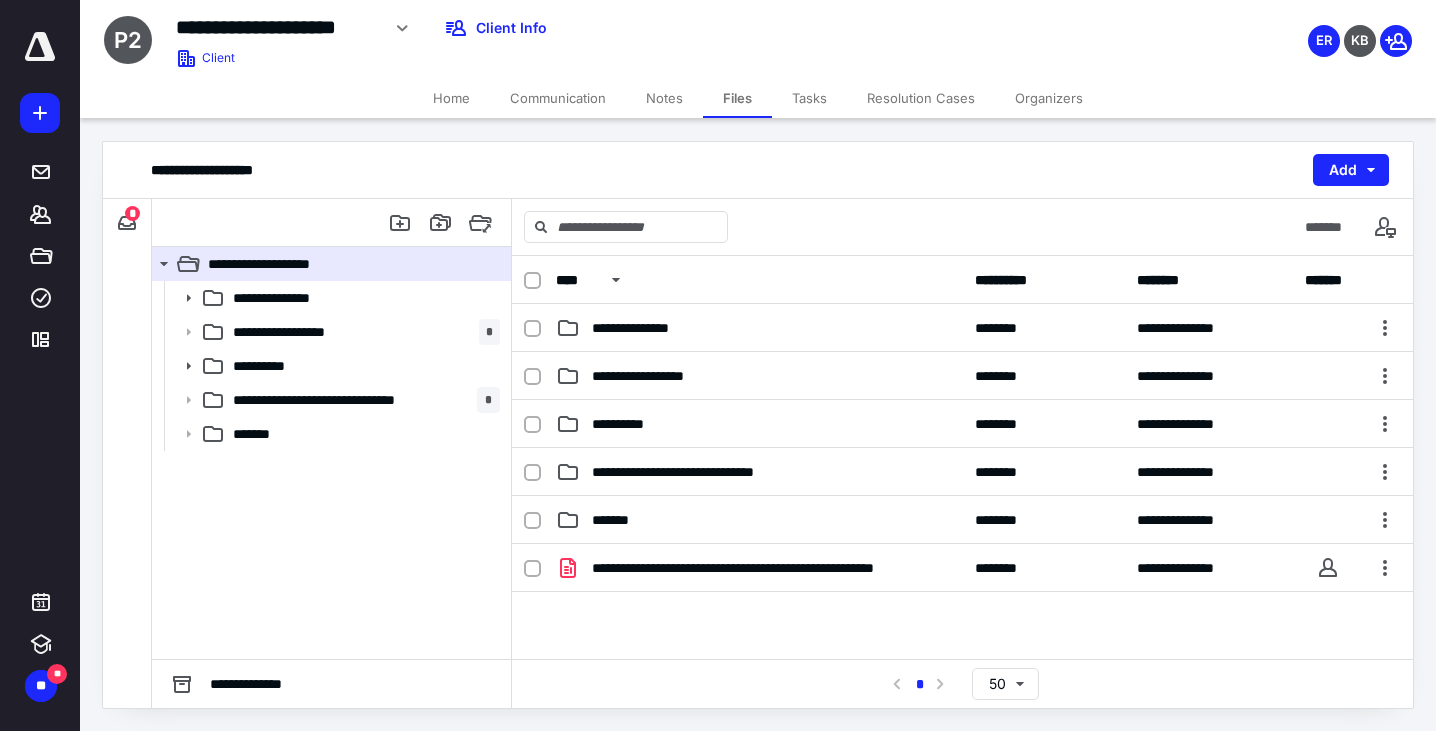 click on "Notes" at bounding box center (664, 98) 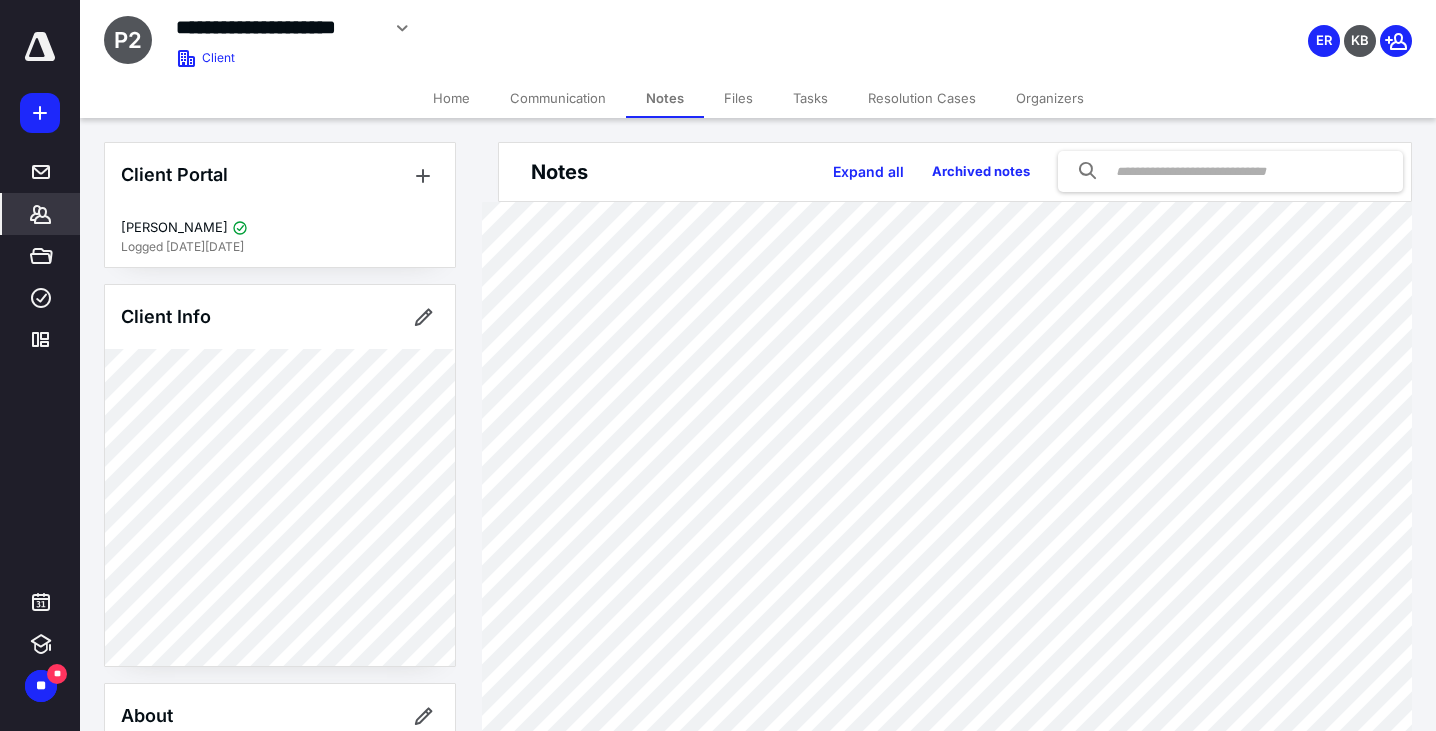 click on "Files" at bounding box center [738, 98] 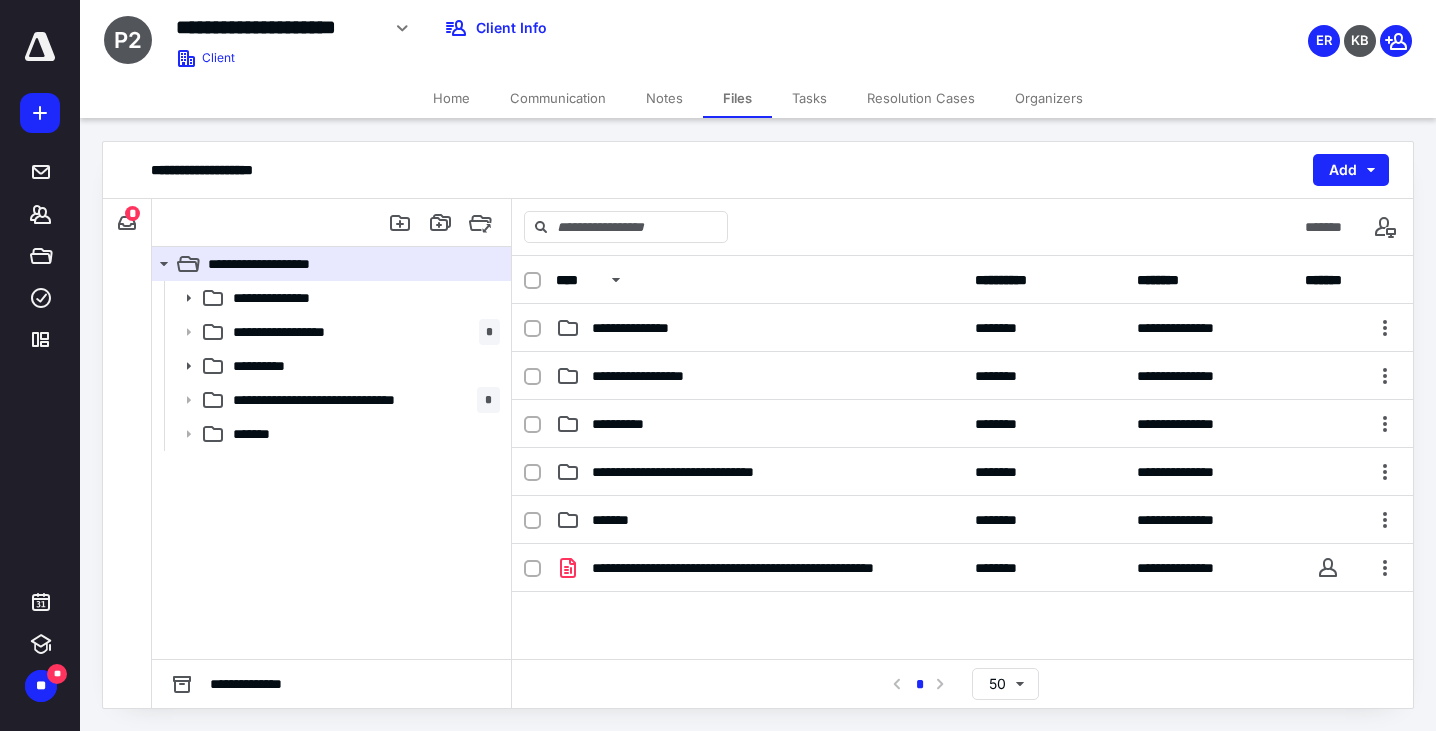 click on "*" at bounding box center (132, 213) 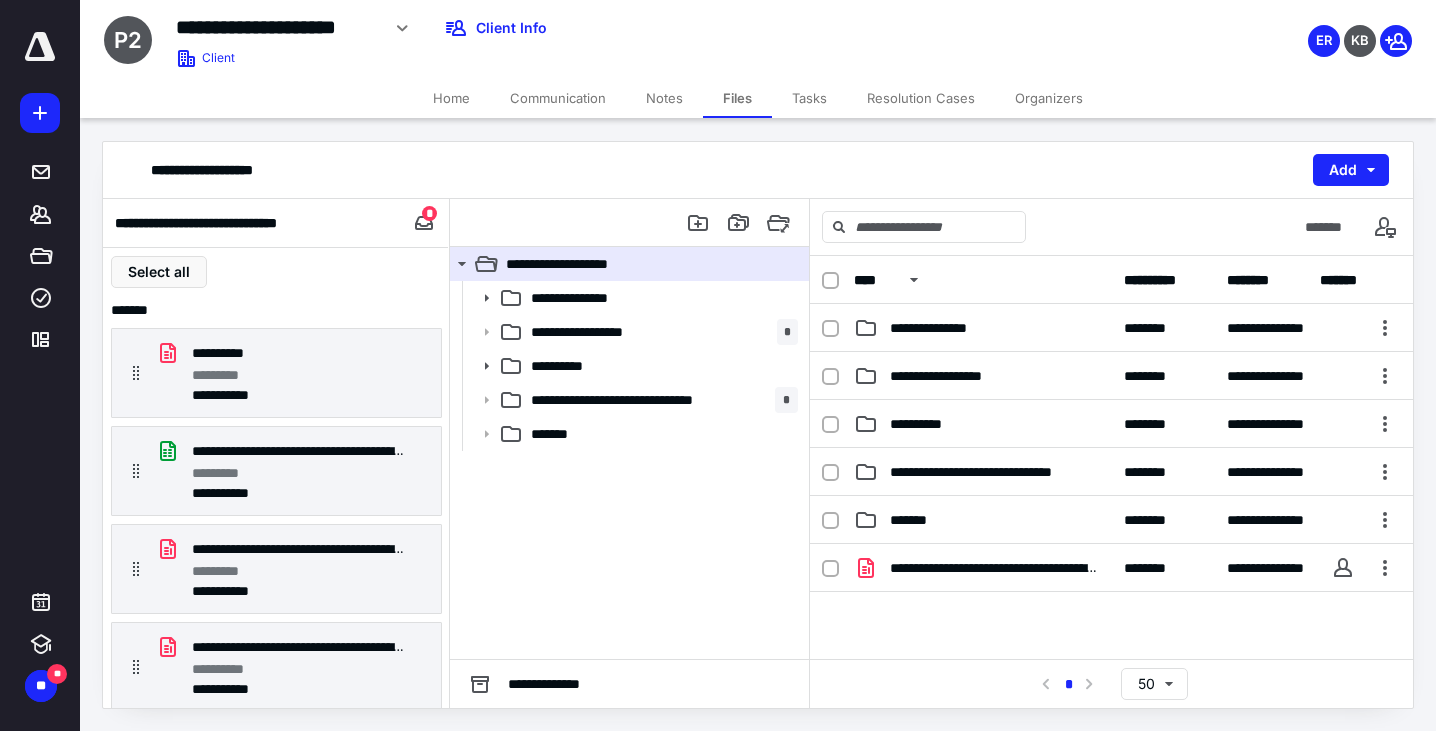 click on "Notes" at bounding box center (664, 98) 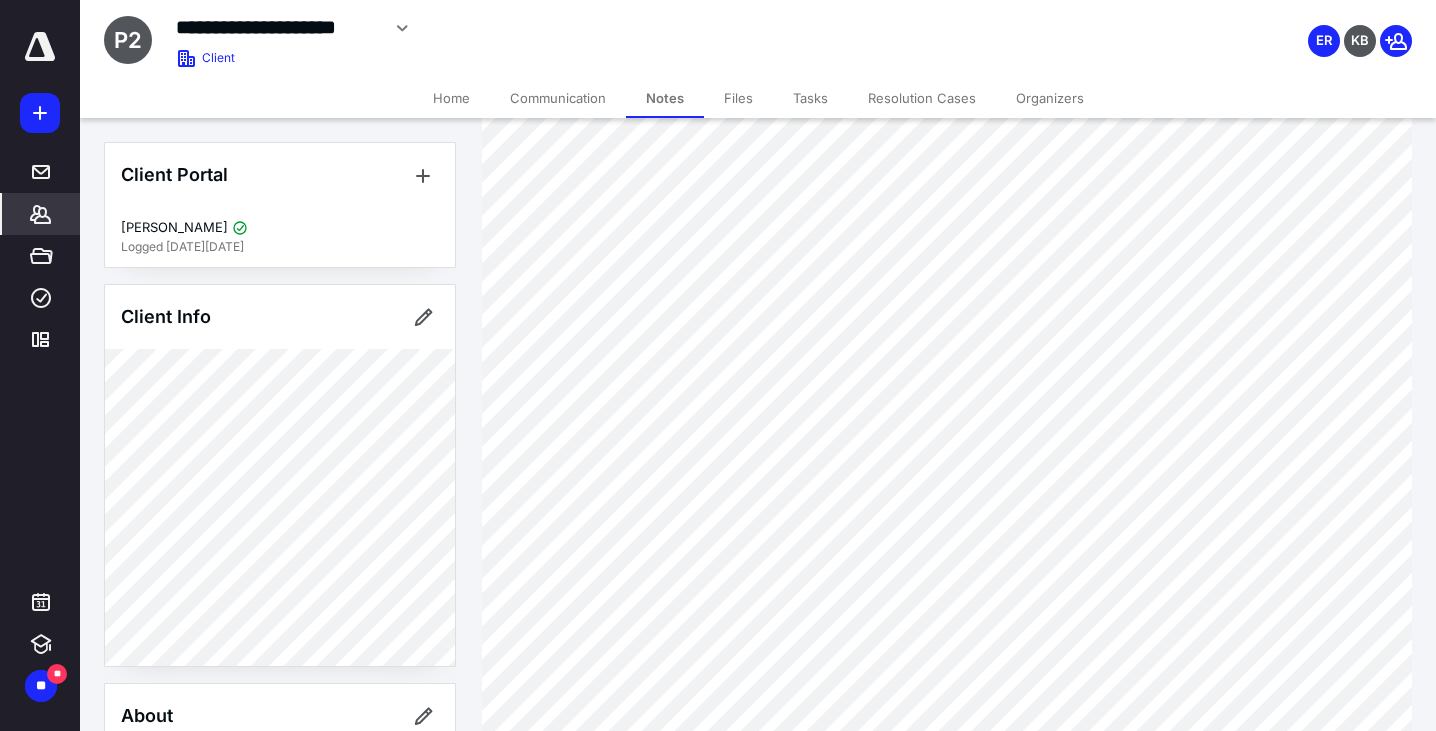 scroll, scrollTop: 191, scrollLeft: 0, axis: vertical 